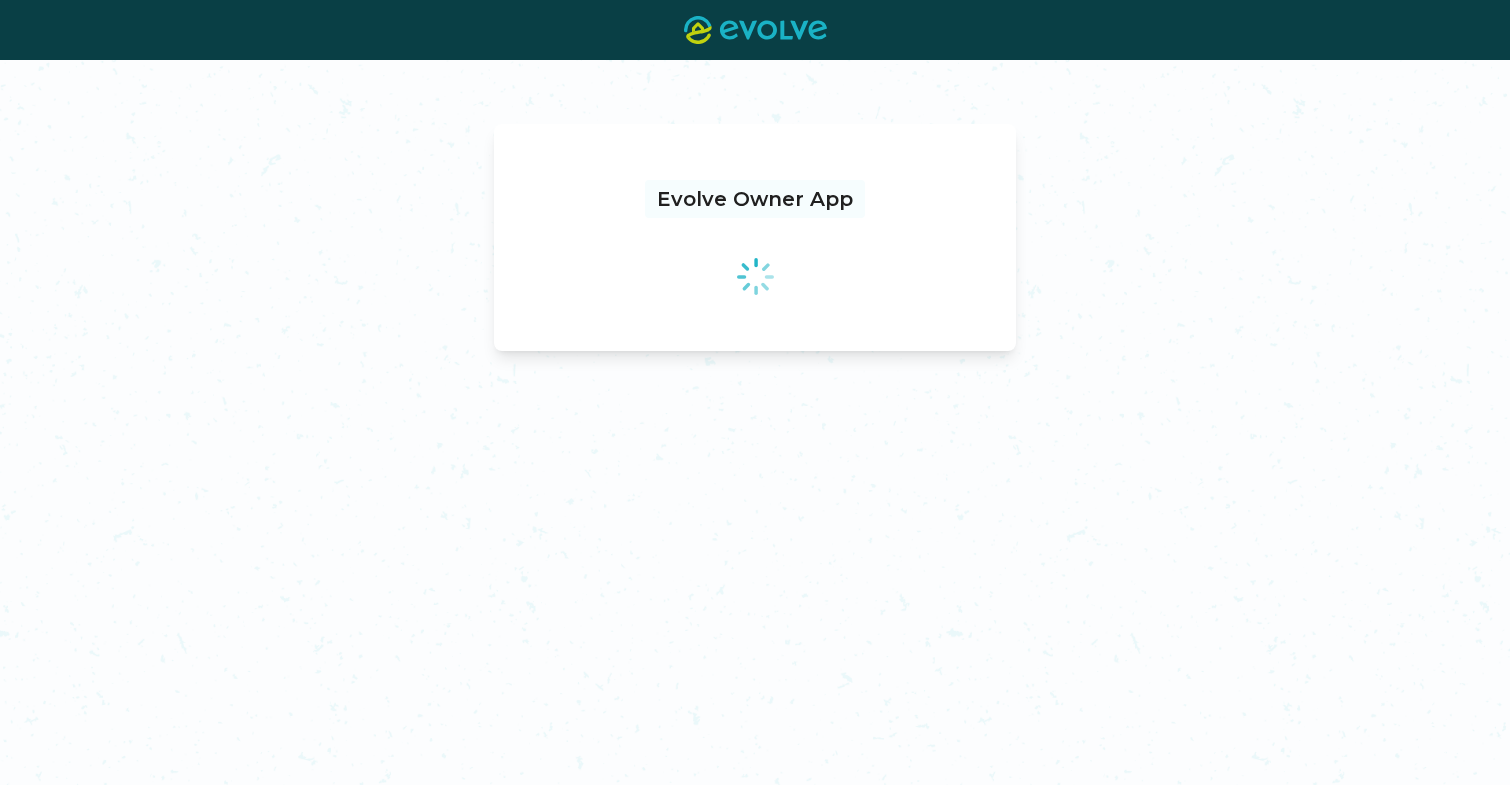 scroll, scrollTop: 0, scrollLeft: 0, axis: both 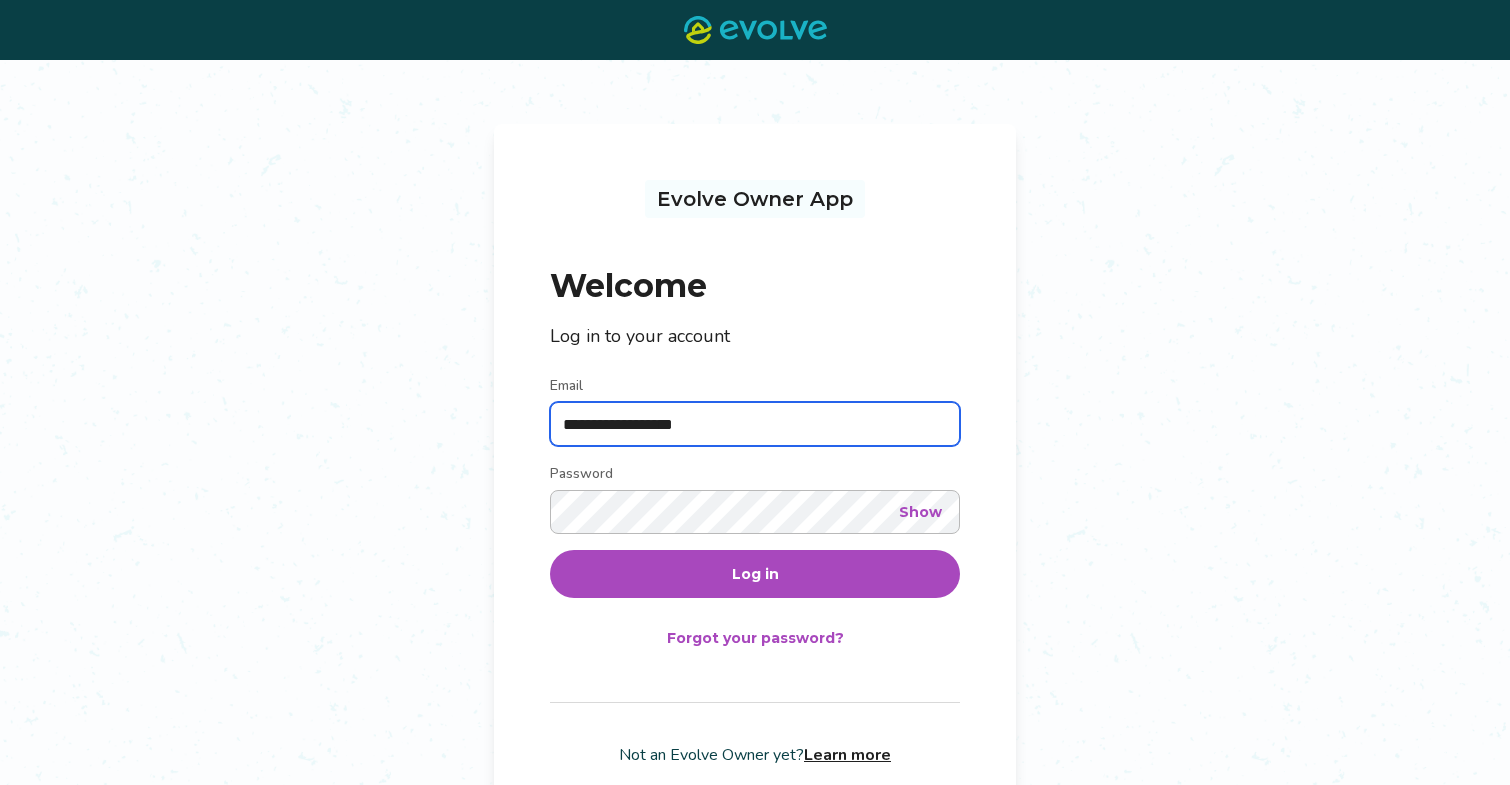 type on "**********" 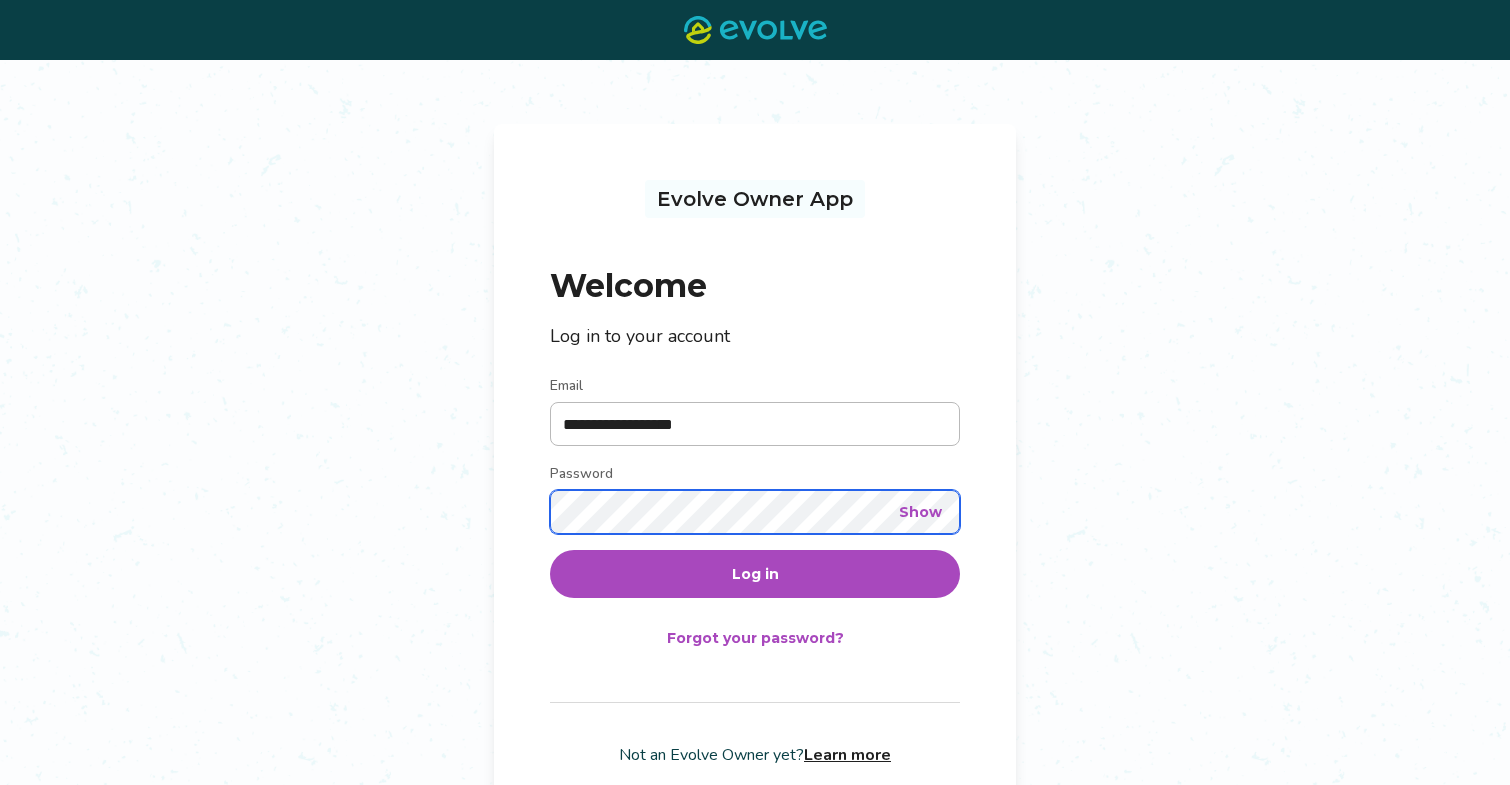 click on "Log in" at bounding box center [755, 574] 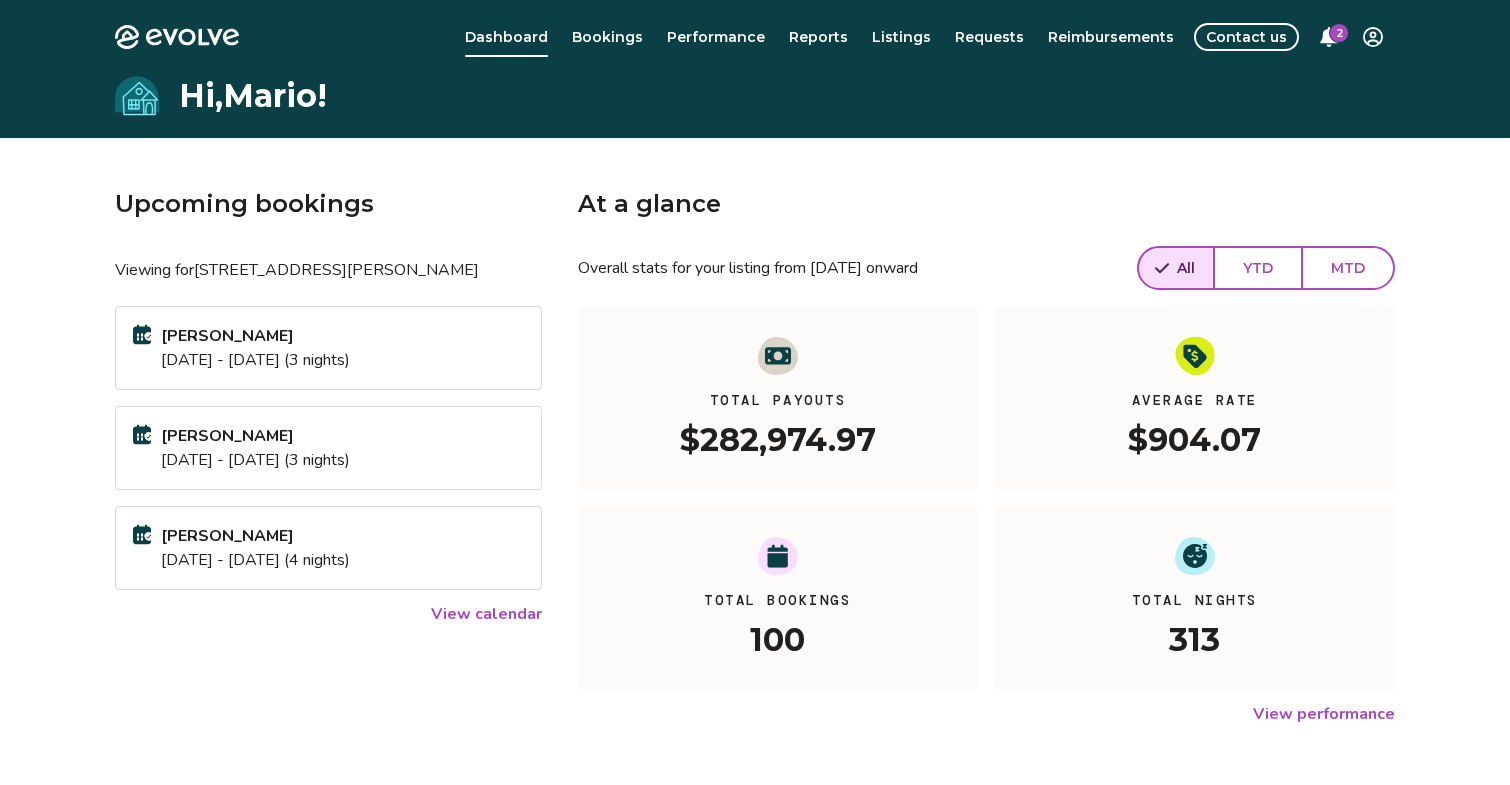 click on "Reports" at bounding box center (818, 37) 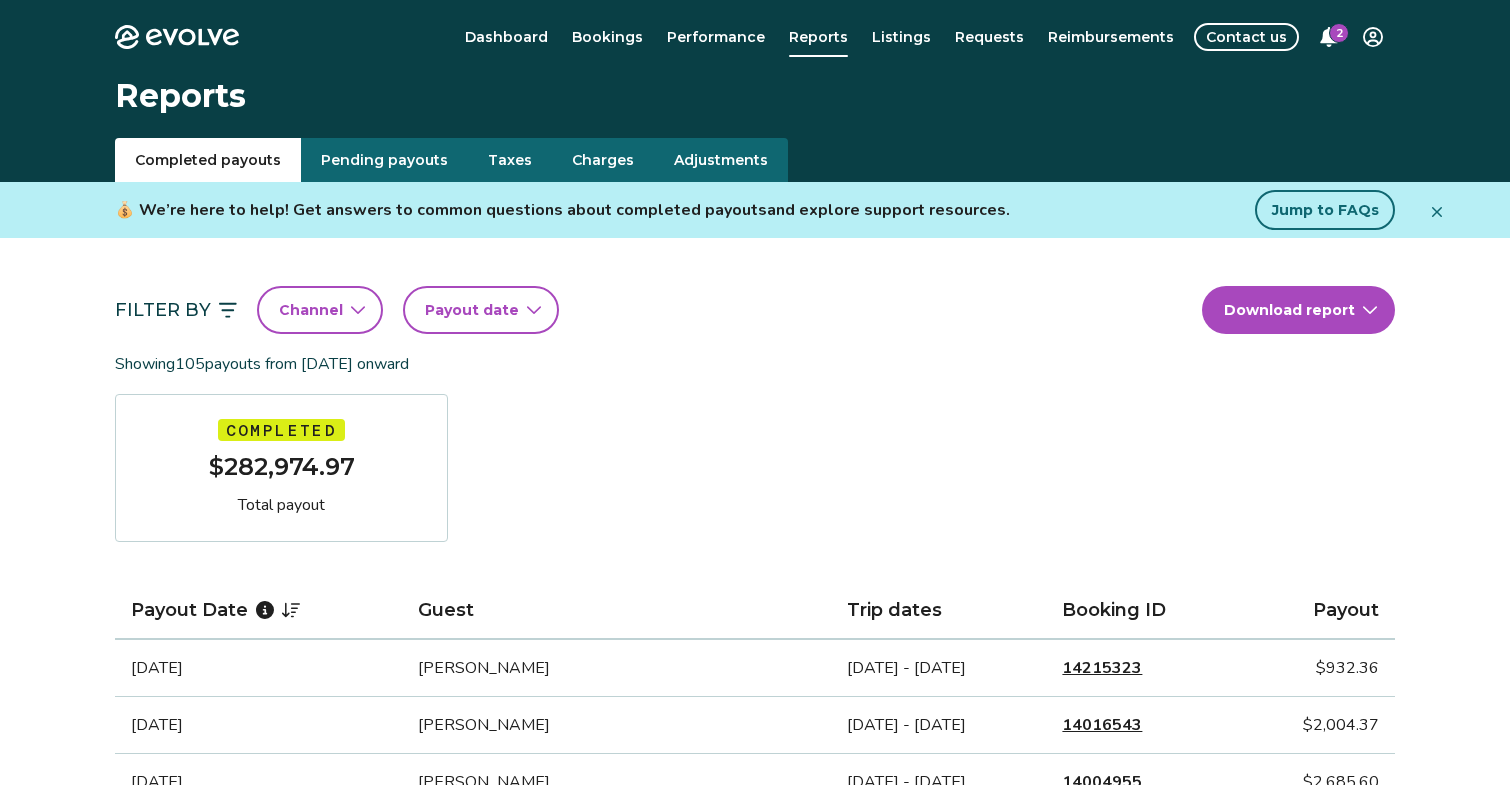 click on "Evolve Dashboard Bookings Performance Reports Listings Requests Reimbursements Contact us 2 Reports Completed payouts Pending payouts Taxes Charges Adjustments 💰 We’re here to help! Get answers to common questions about   completed payouts  and explore support resources. Jump to FAQs Filter By  Channel Payout date Download   report Showing  105  payouts   from [DATE] onward Completed $282,974.97 Total payout Payout Date Guest Trip dates Booking ID Payout [DATE] [PERSON_NAME] [DATE] - [DATE] 14215323 $932.36 [DATE] [PERSON_NAME] [DATE] - [DATE] 14016543 $2,004.37 [DATE] [PERSON_NAME] [DATE] - [DATE] 14004955 $2,685.60 [DATE] [PERSON_NAME] [PERSON_NAME] [DATE] - [DATE] 14082045 $2,831.15 [DATE] [PERSON_NAME] [DATE] - [DATE] 14086475 $3,204.76 [DATE] [PERSON_NAME] [DATE] - [DATE] 13887239 $4,069.92 [DATE] [PERSON_NAME] [DATE] - [DATE] 14169945 $5,823.78 [DATE] [PERSON_NAME][DATE] - [DATE] 14100375 $4,011.42 [DATE] 1 2 3" at bounding box center (755, 1297) 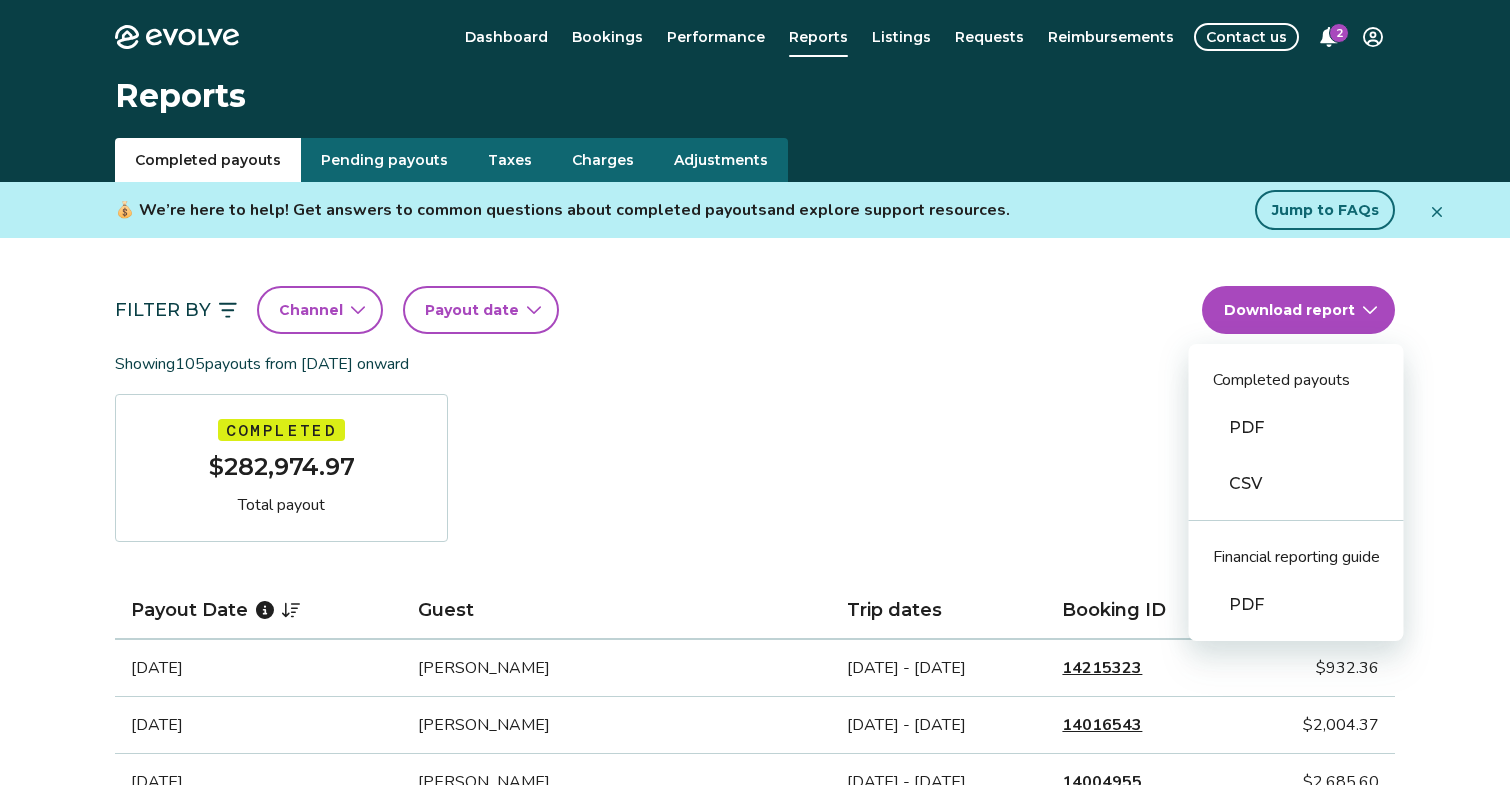 click on "PDF" at bounding box center [1296, 428] 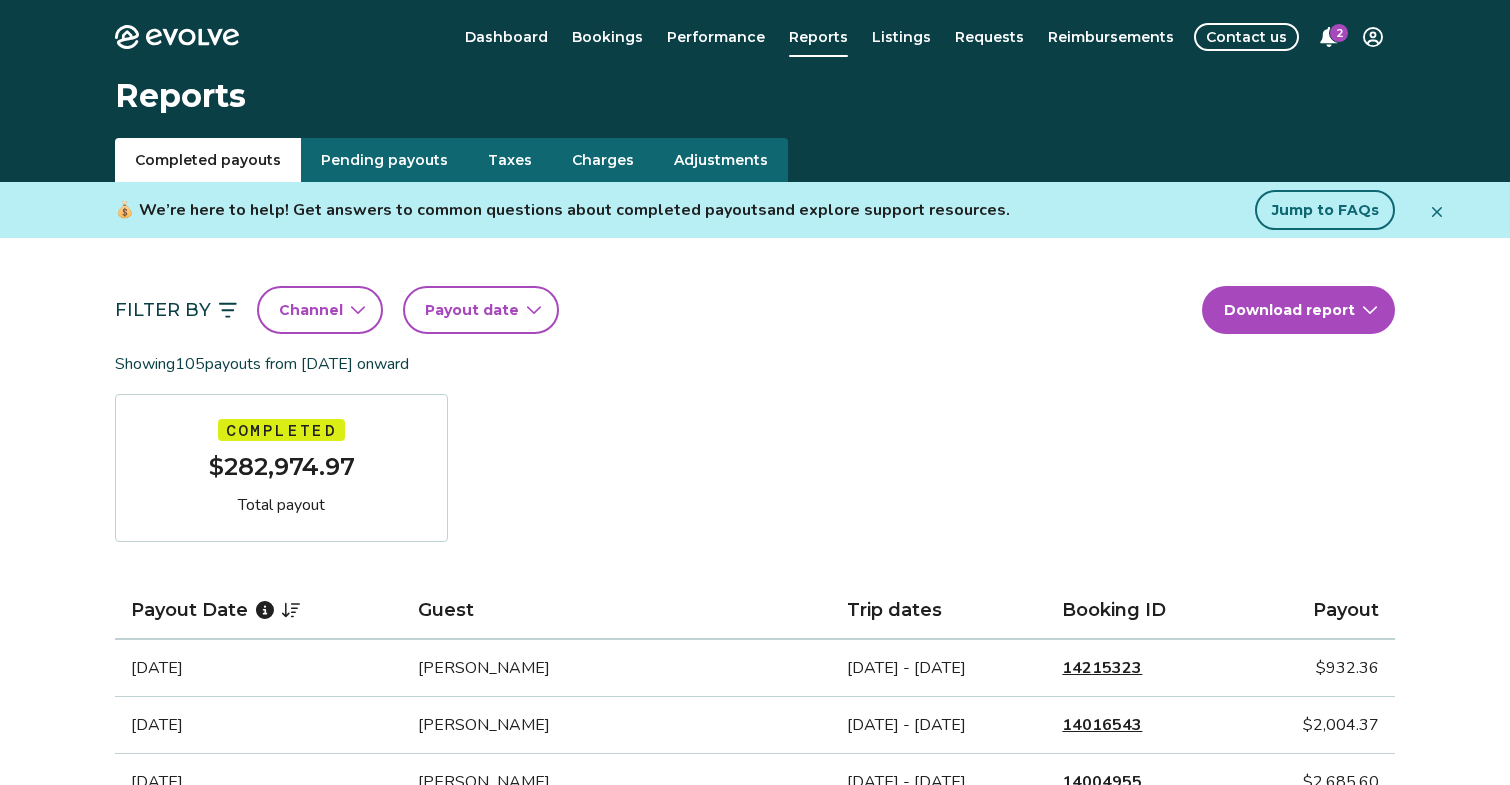 scroll, scrollTop: 0, scrollLeft: 0, axis: both 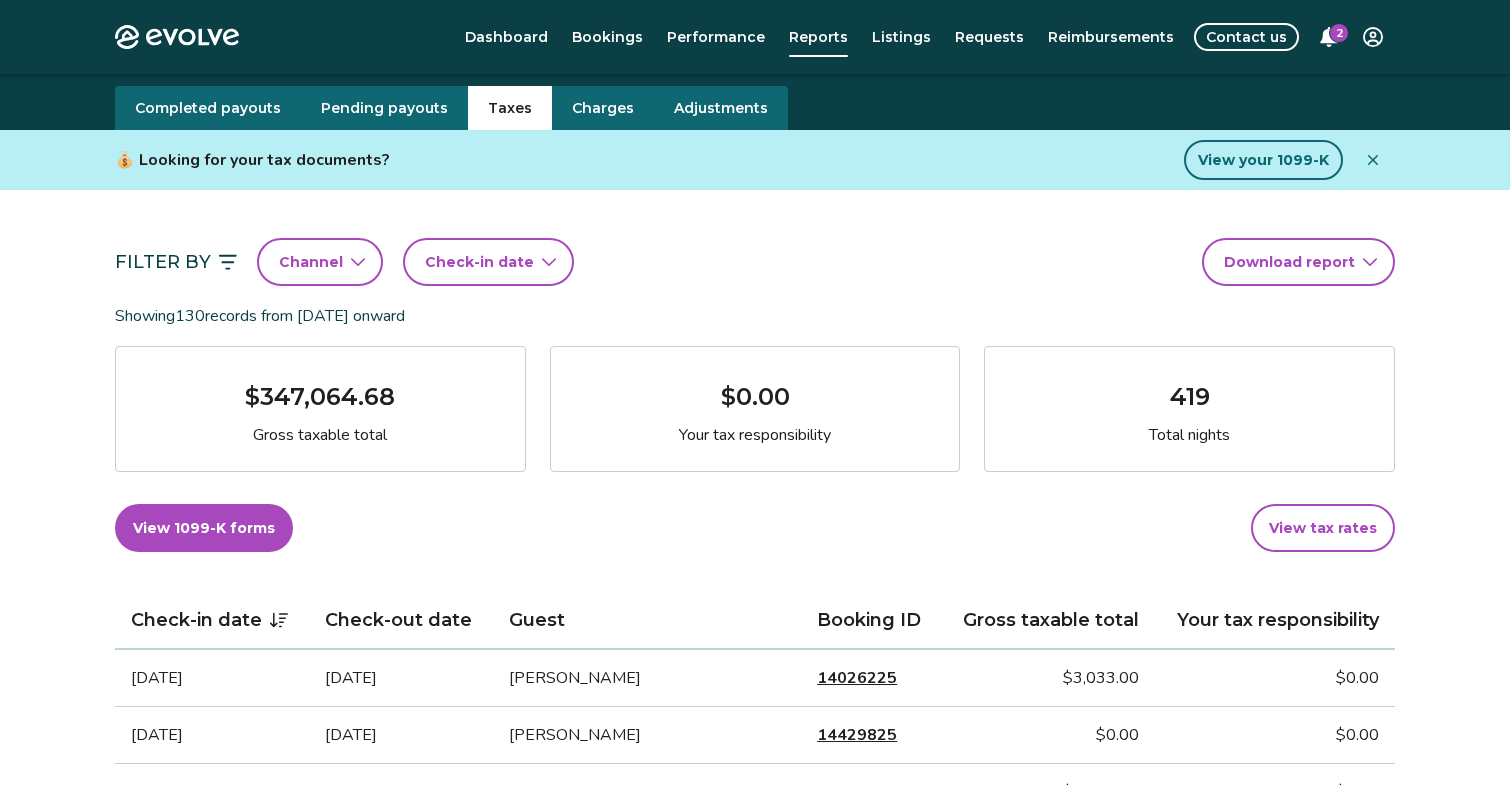 click on "Evolve Dashboard Bookings Performance Reports Listings Requests Reimbursements Contact us 2 Reports Completed payouts Pending payouts Taxes Charges Adjustments 💰 Looking for your tax documents? View your 1099-K Filter By  Channel Check-in date Download   report Showing  130  records    from [DATE] onward $347,064.68 Gross taxable total $0.00 Your tax responsibility 419 Total nights View 1099-K forms View tax rates Check-in date Check-out date Guest Booking ID Gross taxable total Your tax responsibility [DATE] [DATE] [PERSON_NAME] 14026225 $3,033.00 $0.00 [DATE] [DATE] [PERSON_NAME] 14429825 $0.00 $0.00 [DATE] [DATE] [PERSON_NAME] 14150108 $2,566.00 $0.00 [DATE] [DATE] [PERSON_NAME] 14385687 $0.00 $0.00 [DATE] [DATE] [PERSON_NAME] 14457835 $2,563.00 $0.00 [DATE] [DATE] [PERSON_NAME] 13911006 $2,296.99 $0.00 [DATE] [DATE] [PERSON_NAME] 14056727 $0.00 $0.00 [DATE] [DATE] [PERSON_NAME] 14055091 $0.00 $0.00" at bounding box center (755, 1312) 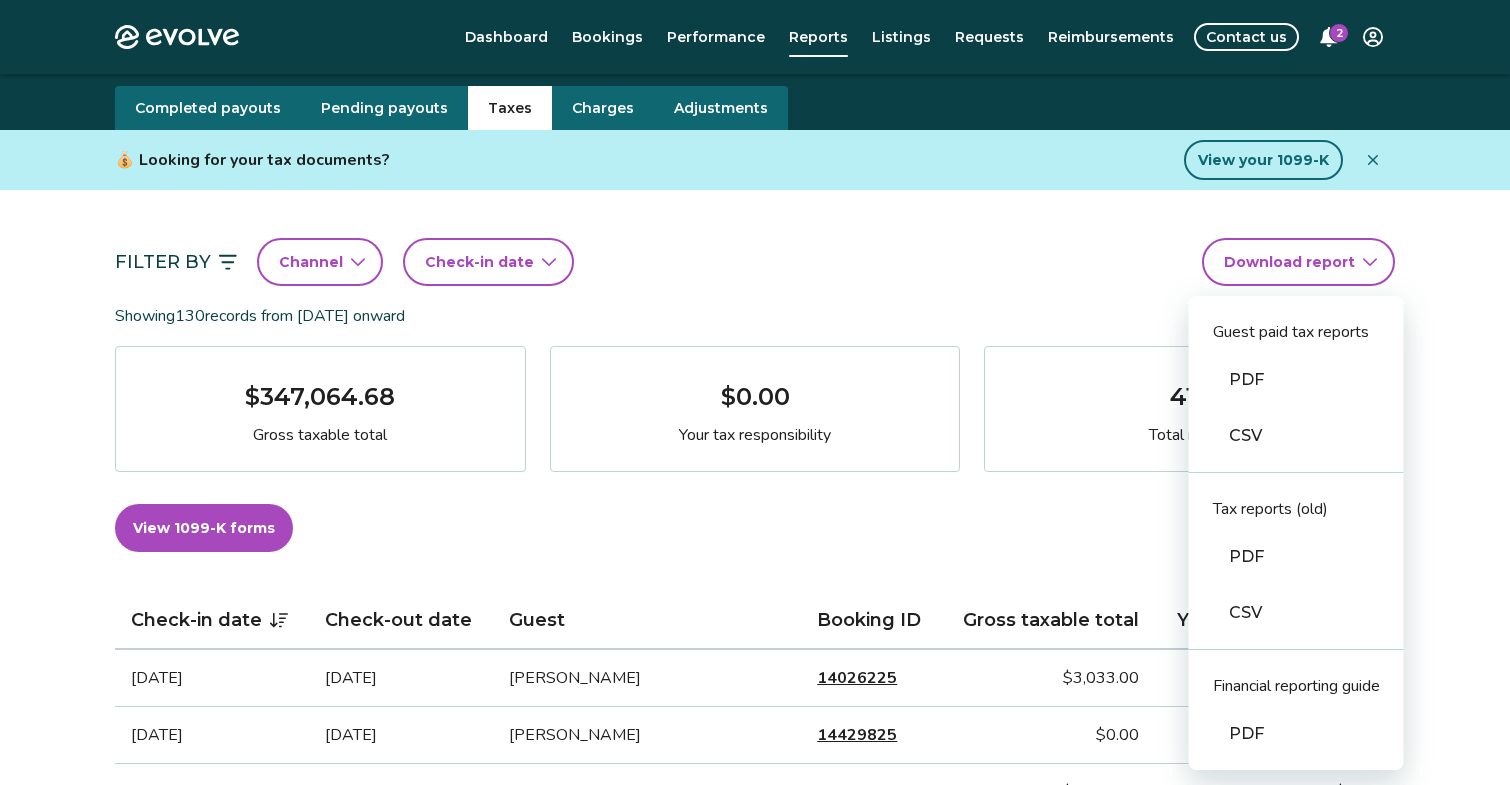 click on "PDF" at bounding box center [1296, 380] 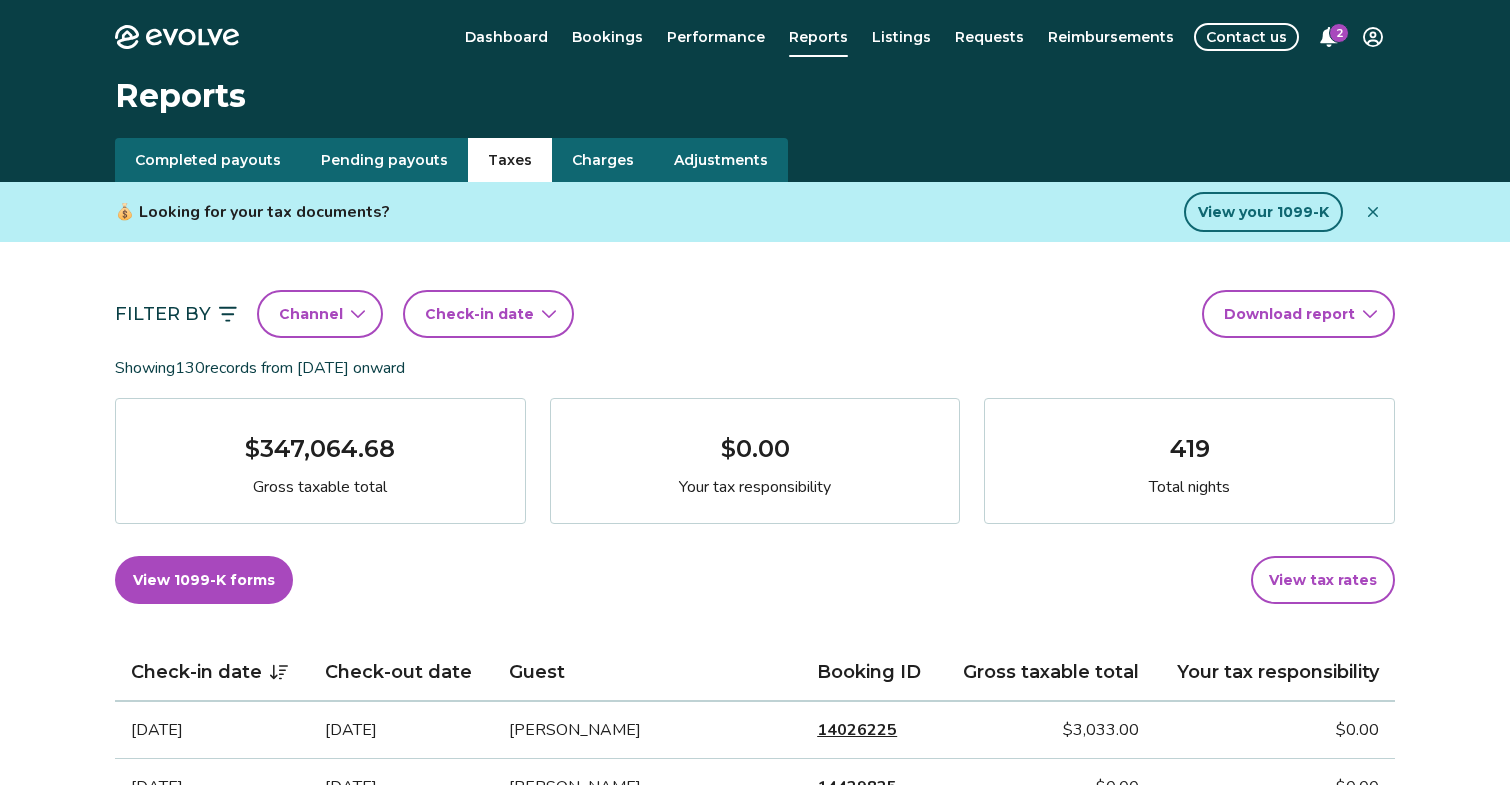 scroll, scrollTop: 0, scrollLeft: 0, axis: both 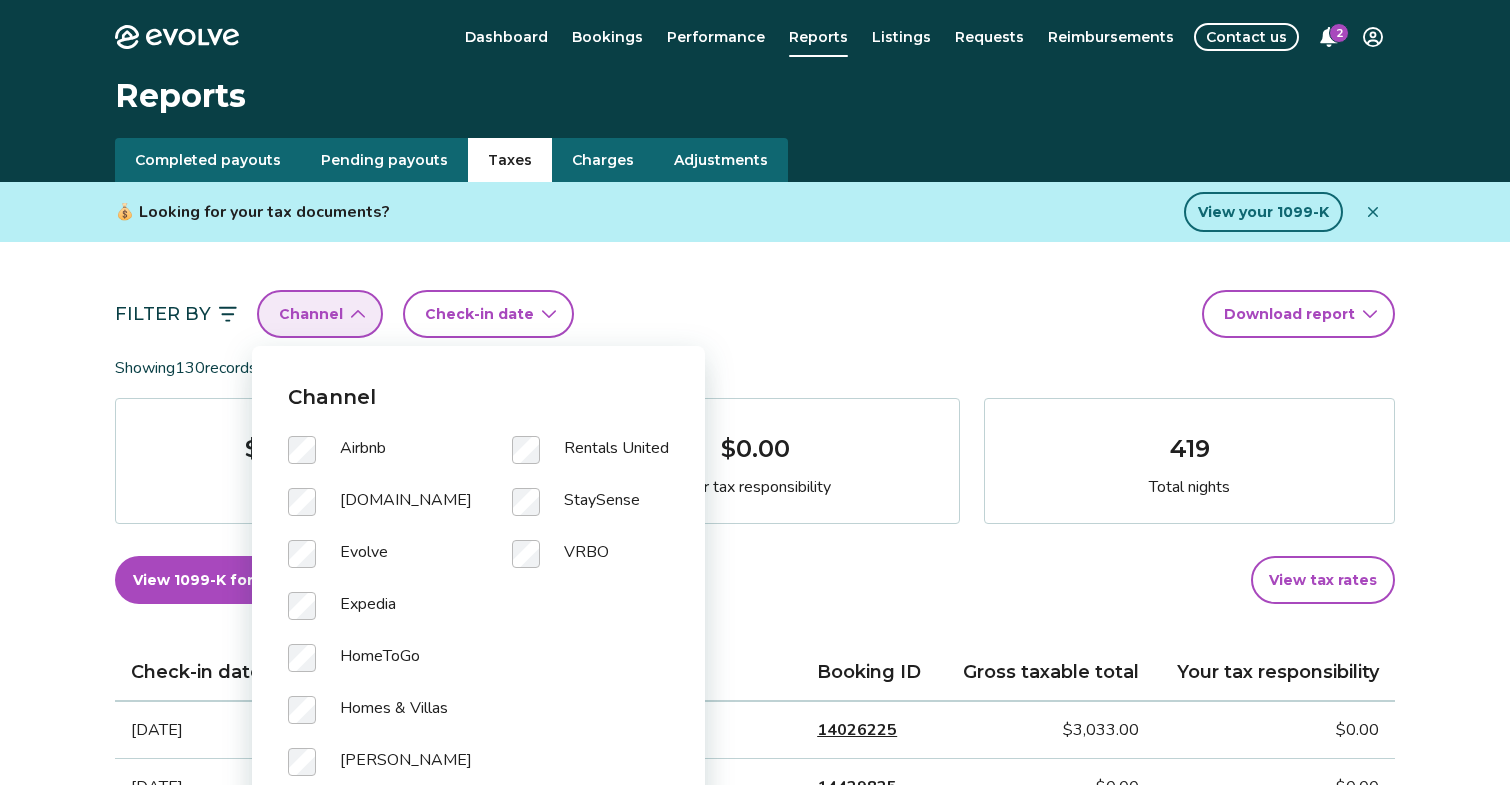 click 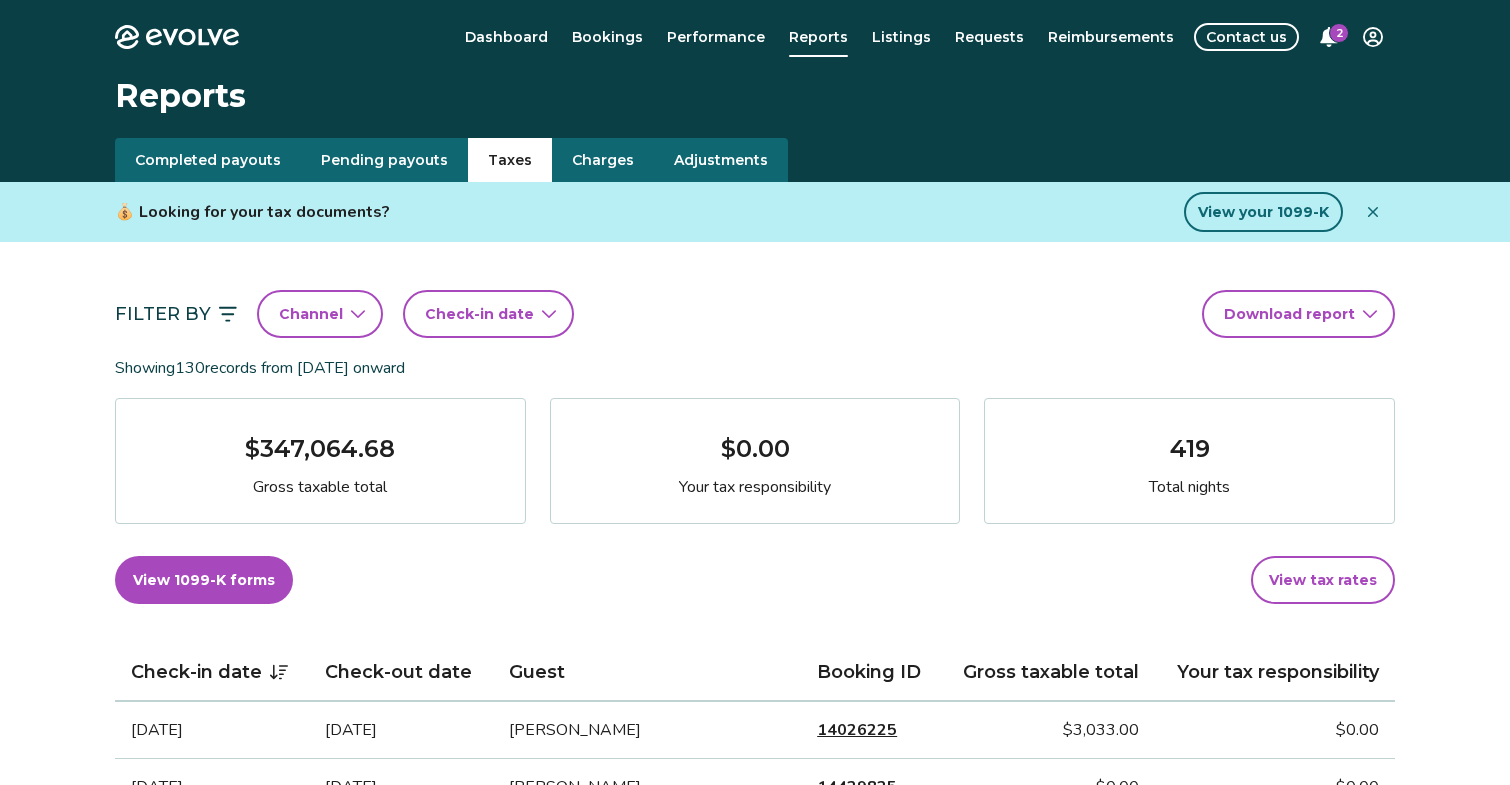 click 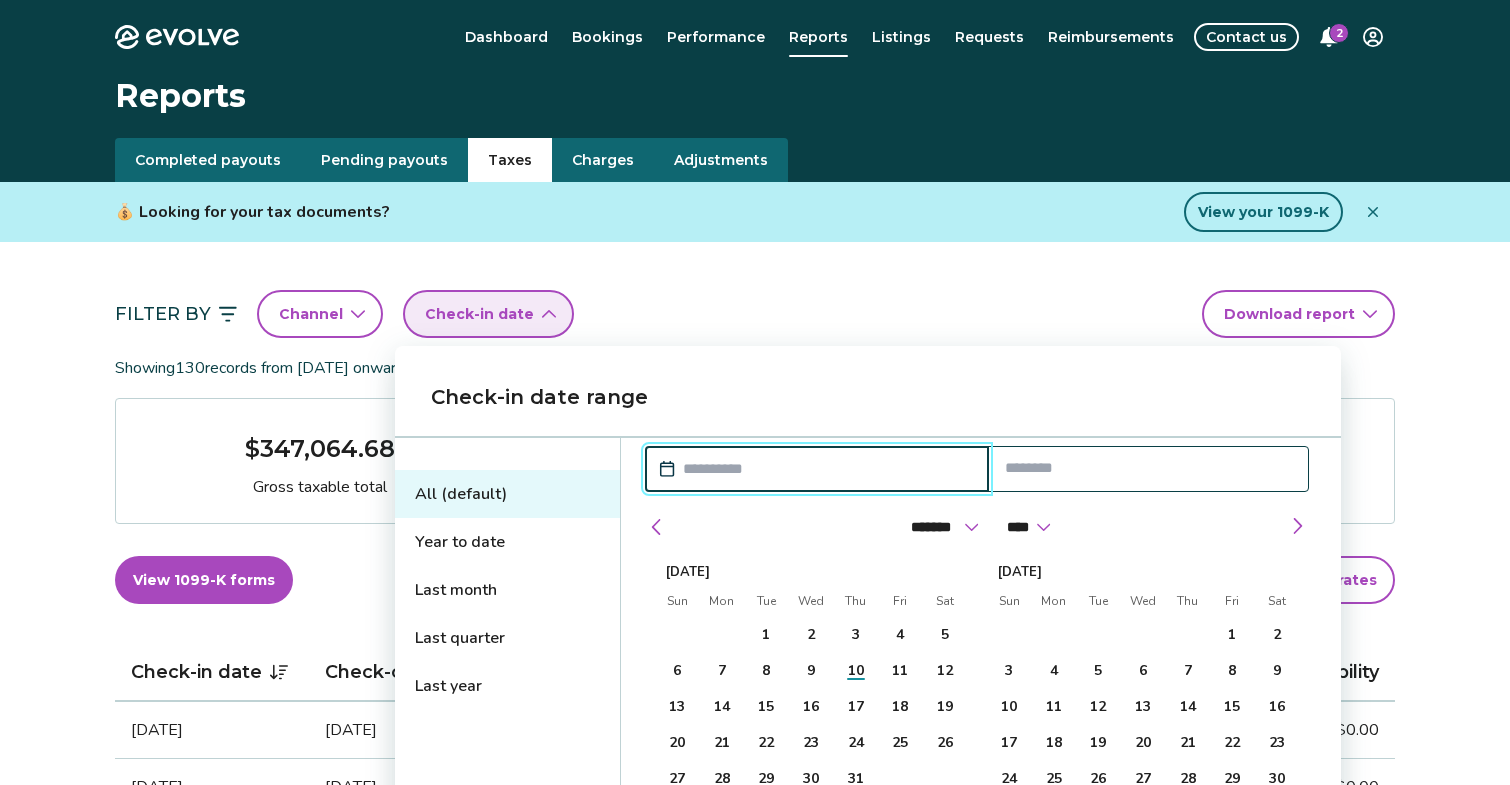click on "Last year" at bounding box center [507, 686] 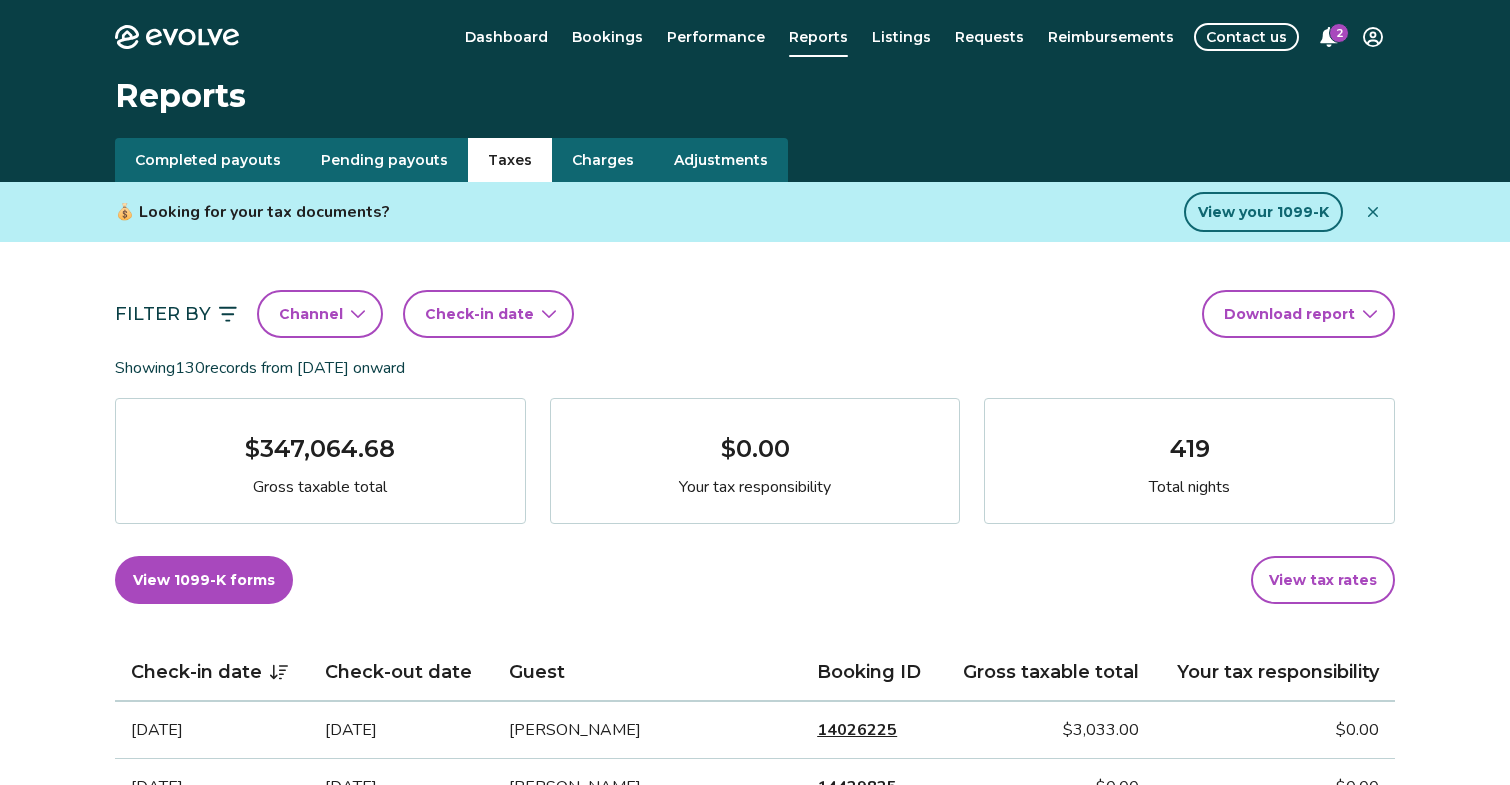 click on "Filter By  Channel Check-in date Download   report Showing  130  records    from [DATE] onward $347,064.68 Gross taxable total $0.00 Your tax responsibility 419 Total nights View 1099-K forms View tax rates Check-in date Check-out date Guest Booking ID Gross taxable total Your tax responsibility [DATE] [DATE] [PERSON_NAME] 14026225 $3,033.00 $0.00 [DATE] [DATE] [PERSON_NAME] 14429825 $0.00 $0.00 [DATE] [DATE] [PERSON_NAME] 14150108 $2,566.00 $0.00 [DATE] [DATE] [PERSON_NAME] 14385687 $0.00 $0.00 [DATE] [DATE] [PERSON_NAME] 14457835 $2,563.00 $0.00 [DATE] [DATE] [PERSON_NAME] 13911006 $2,296.99 $0.00 [DATE] [DATE] [PERSON_NAME] 14056727 $0.00 $0.00 [DATE] [DATE] [PERSON_NAME] 14055091 $0.00 $0.00 [DATE] [DATE] [PERSON_NAME] 14047920 $0.00 $0.00 [DATE] [DATE] [PERSON_NAME] 14248936 $0.00 $0.00 [DATE] [DATE] [PERSON_NAME] 14257534 $0.00 $0.00 [DATE] [DATE] 14215323" at bounding box center (755, 1138) 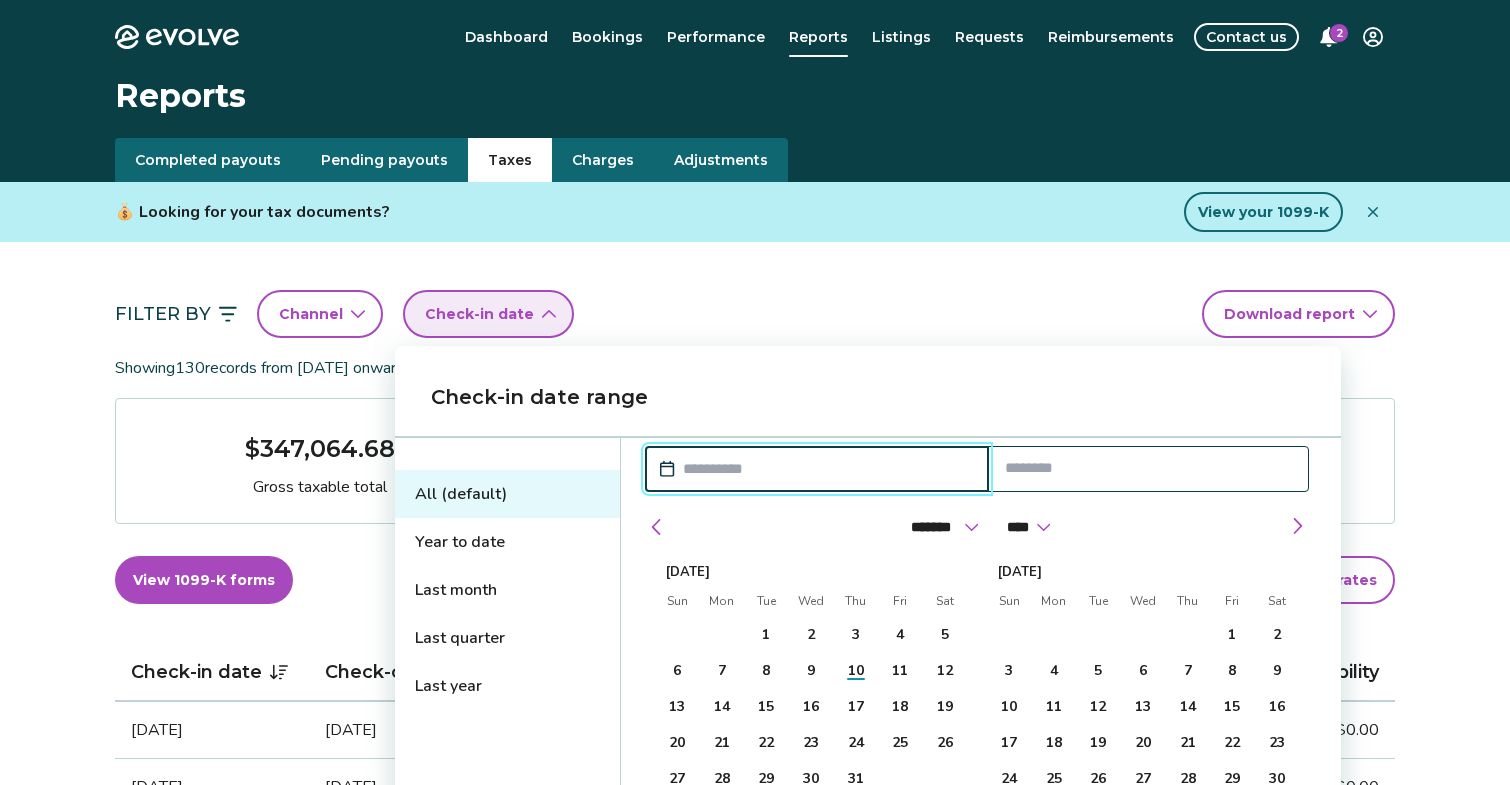 click on "Last year" at bounding box center (507, 686) 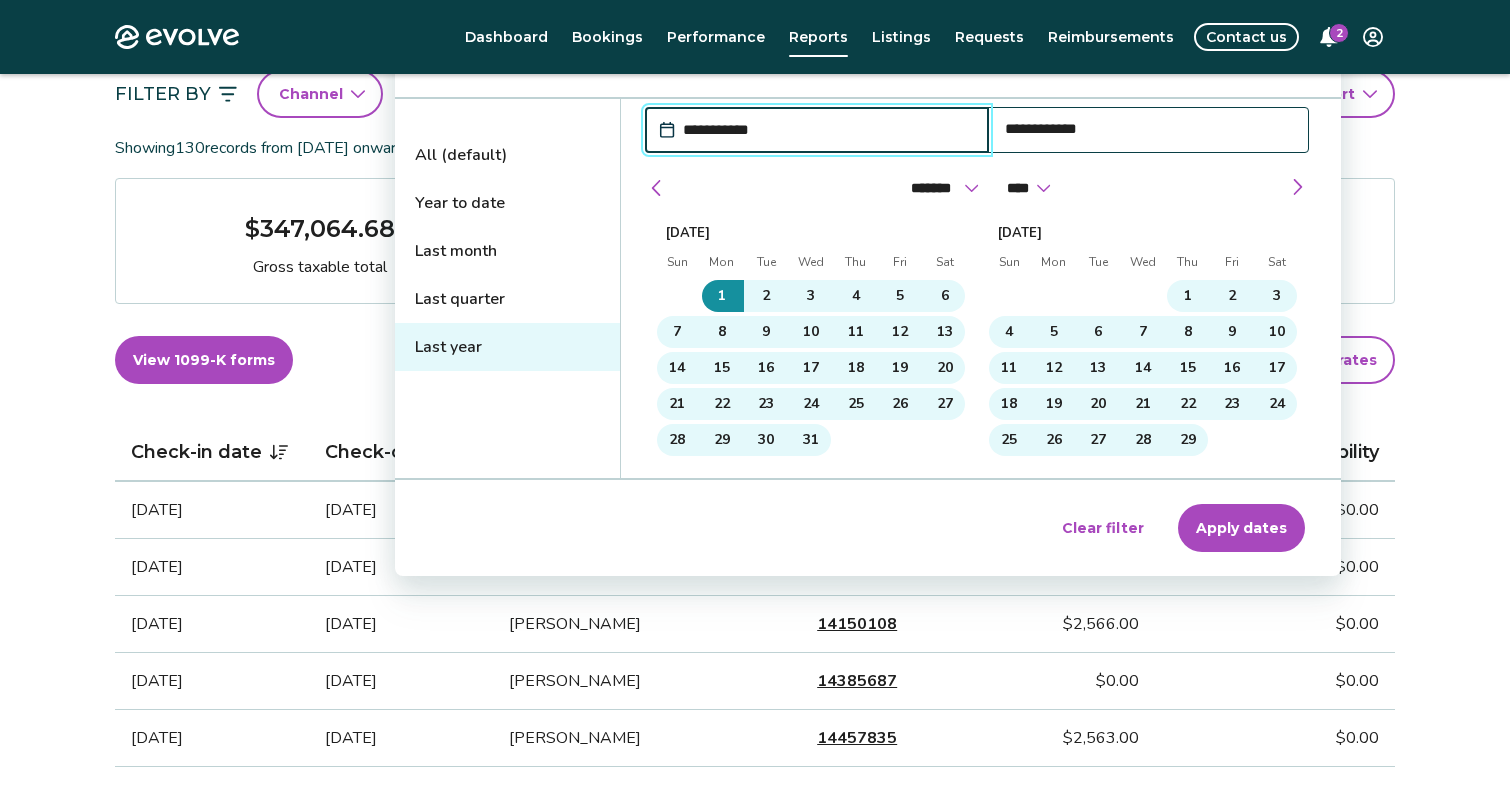 scroll, scrollTop: 360, scrollLeft: 0, axis: vertical 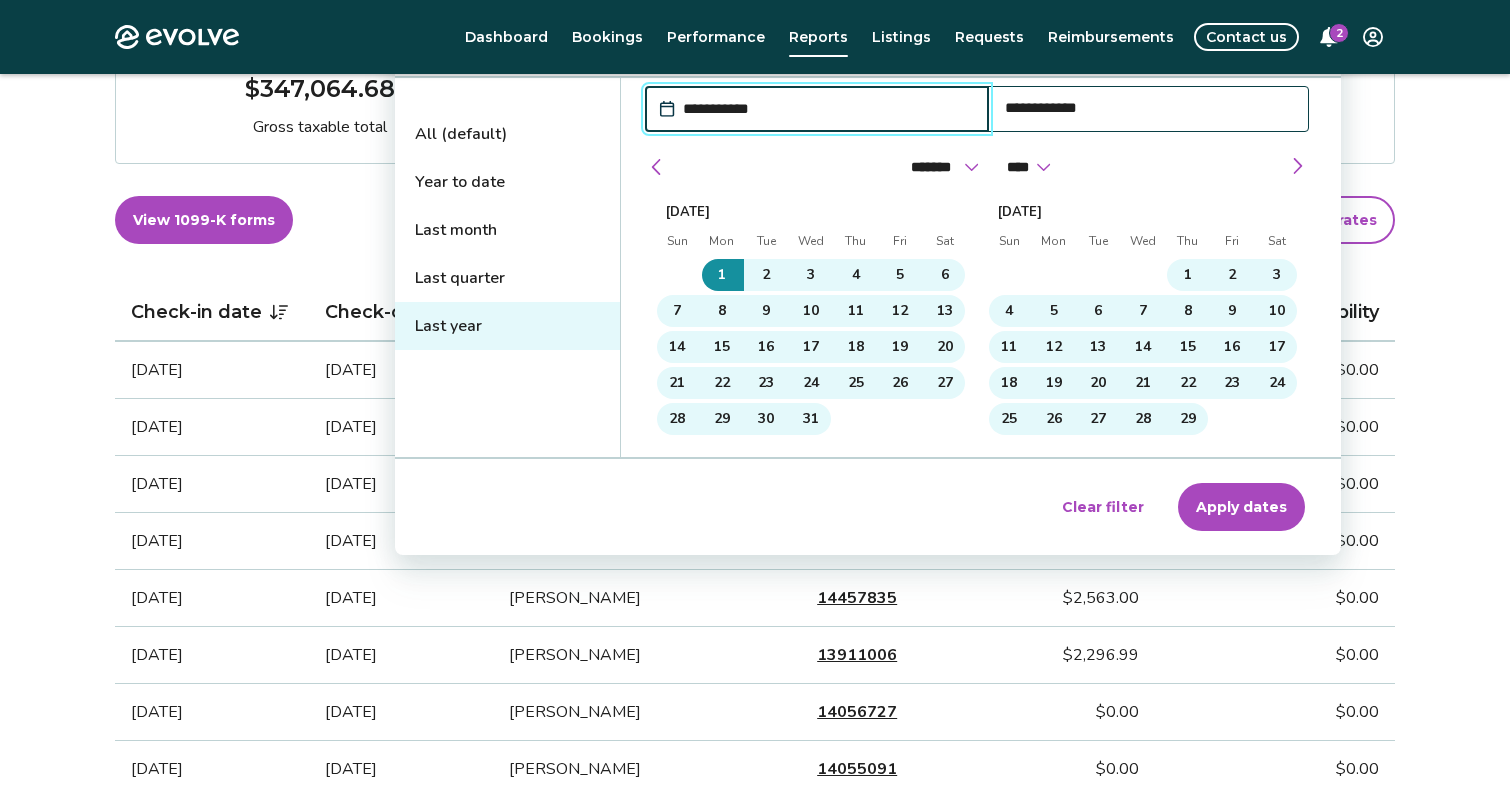 click on "Apply dates" at bounding box center [1241, 507] 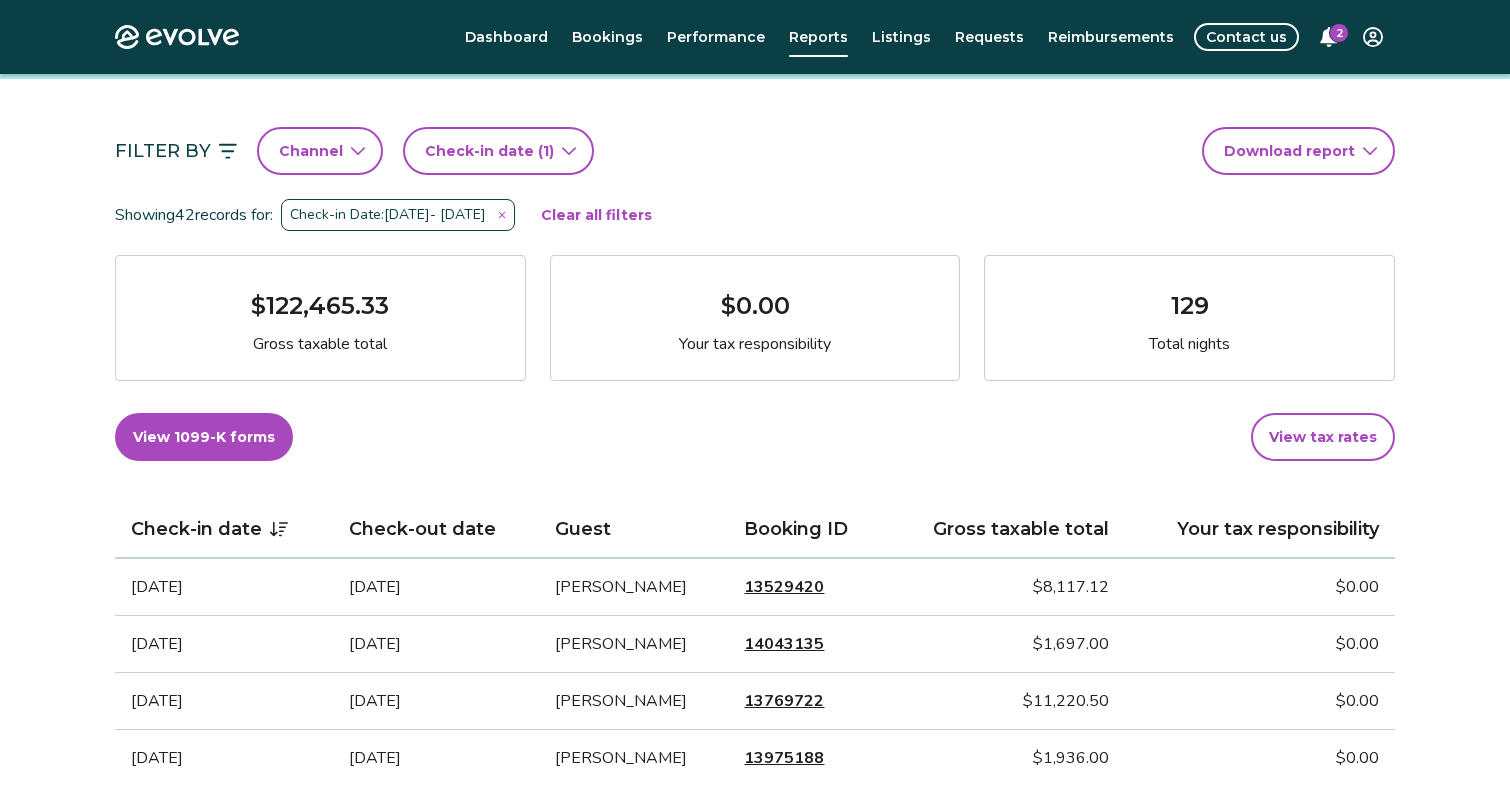 scroll, scrollTop: 191, scrollLeft: 0, axis: vertical 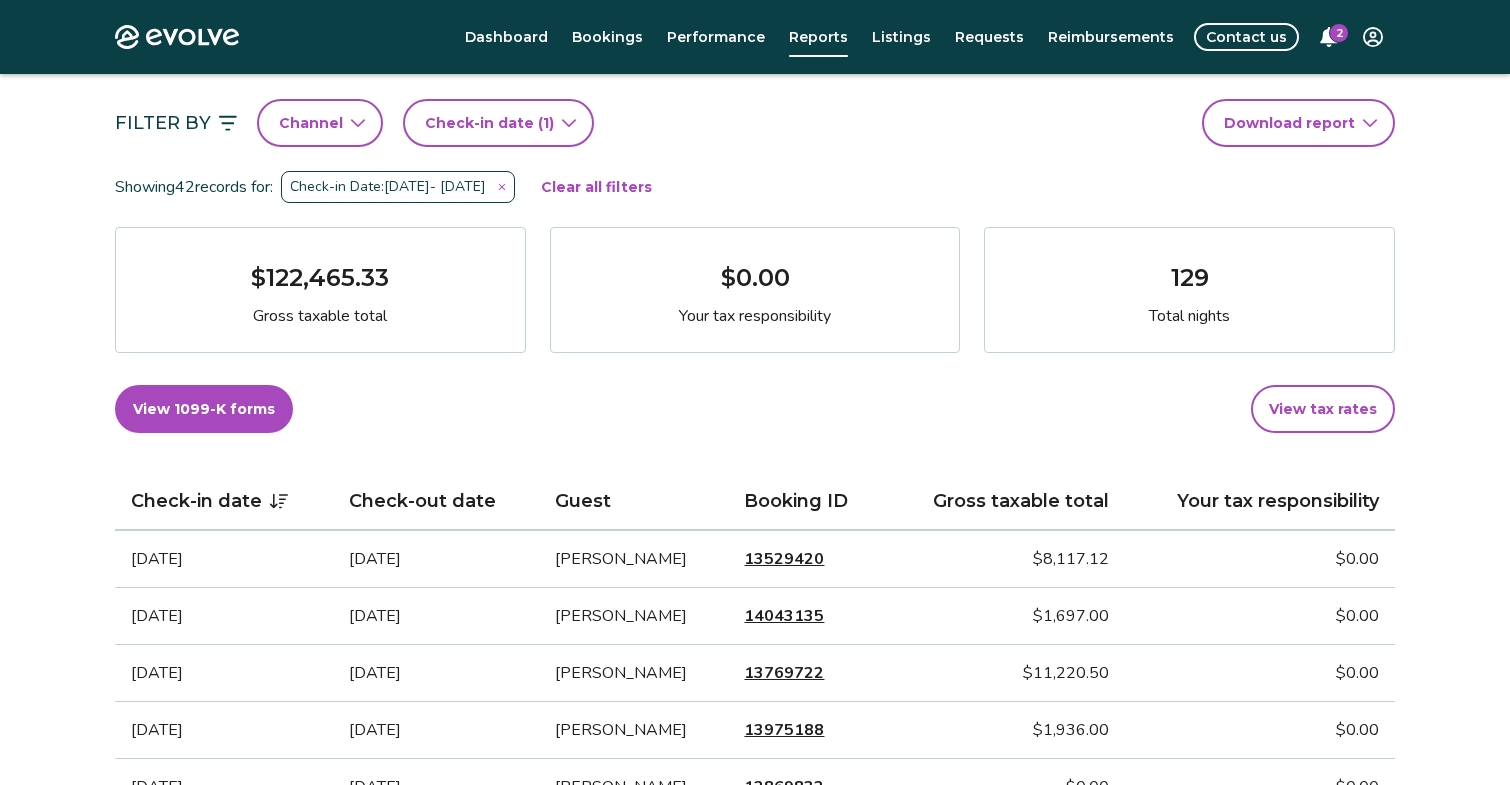 click on "View 1099-K forms" at bounding box center [204, 409] 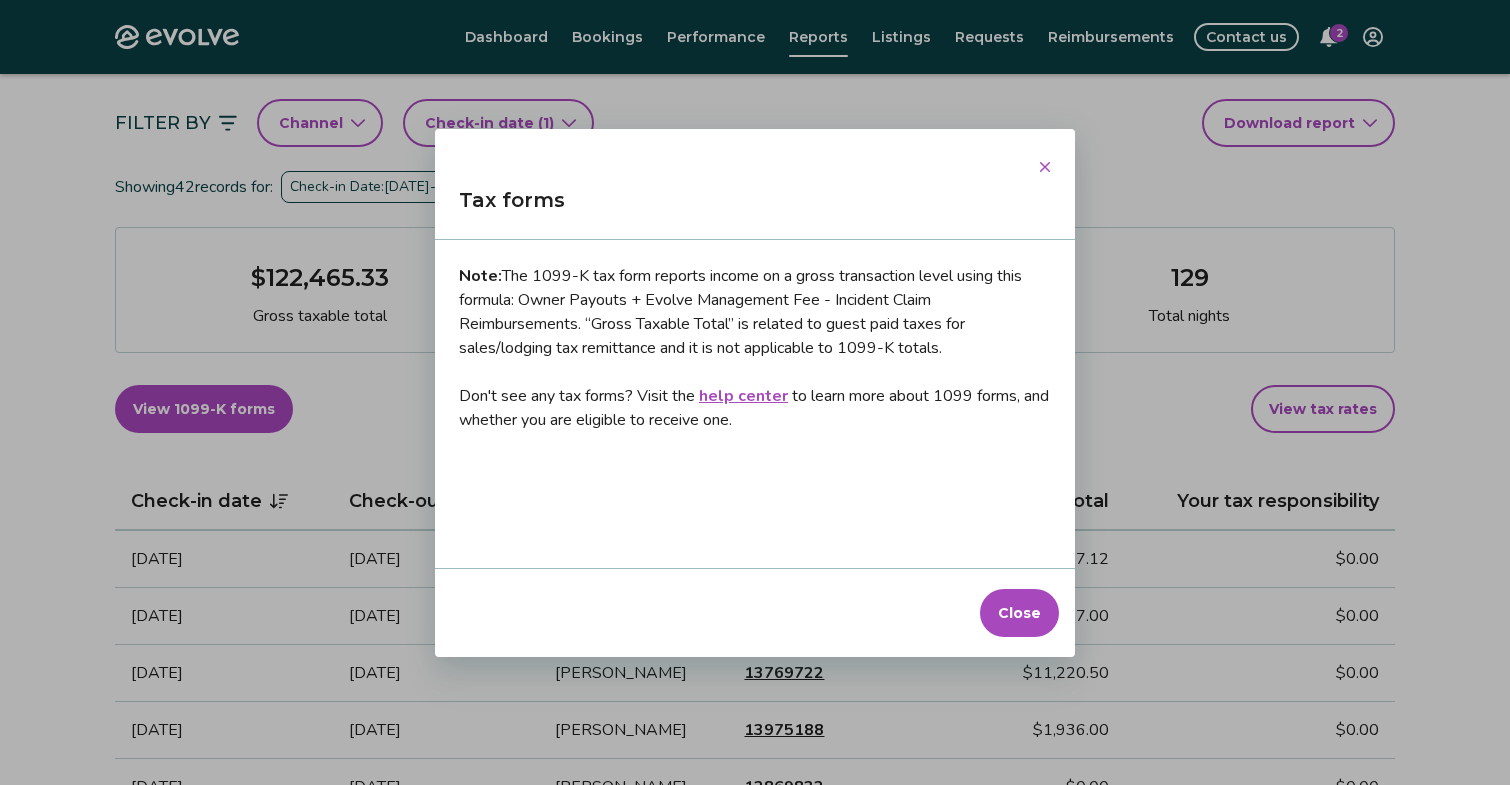 click on "Close" at bounding box center (1019, 613) 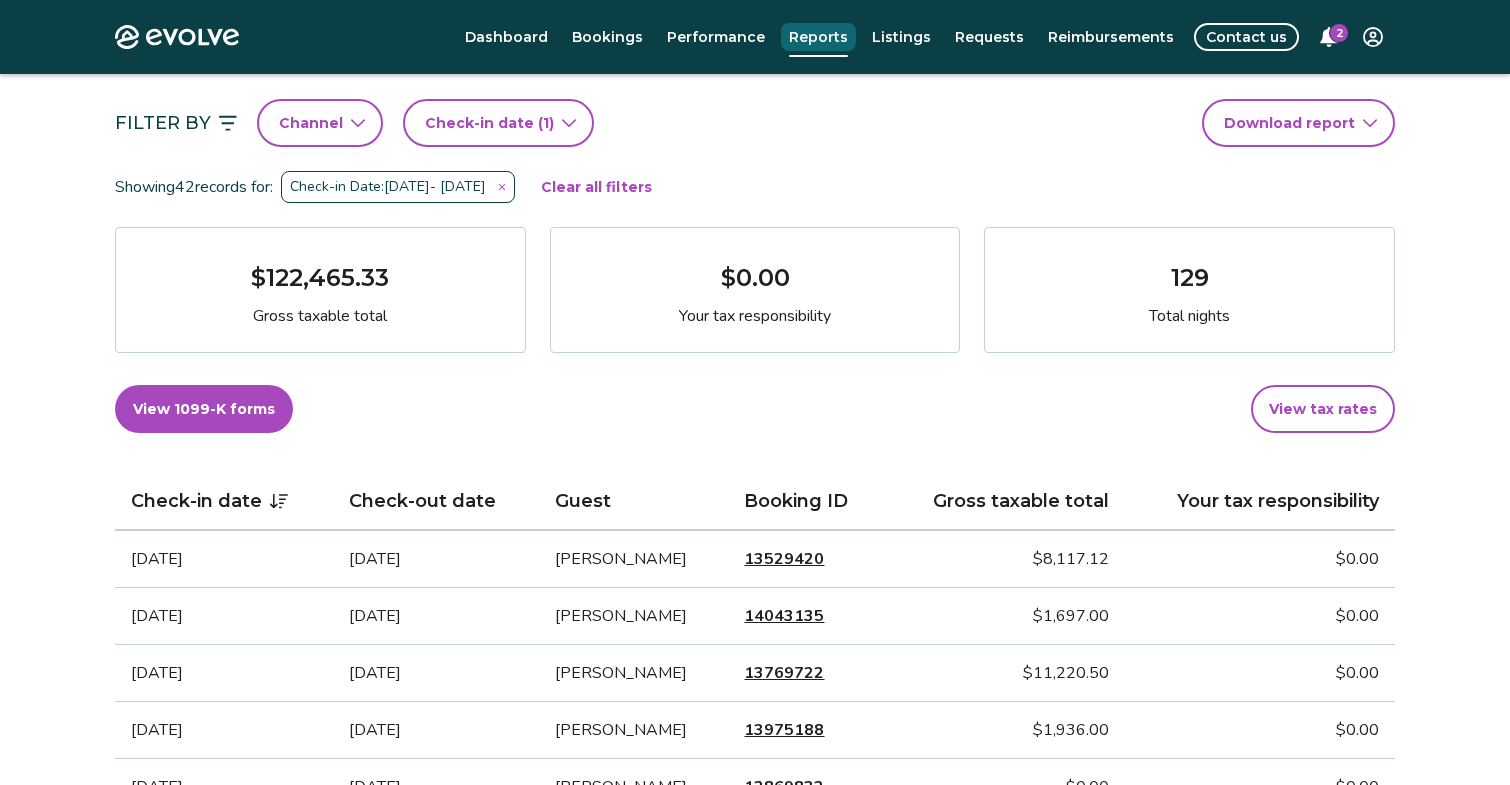 click on "Reports" at bounding box center (818, 37) 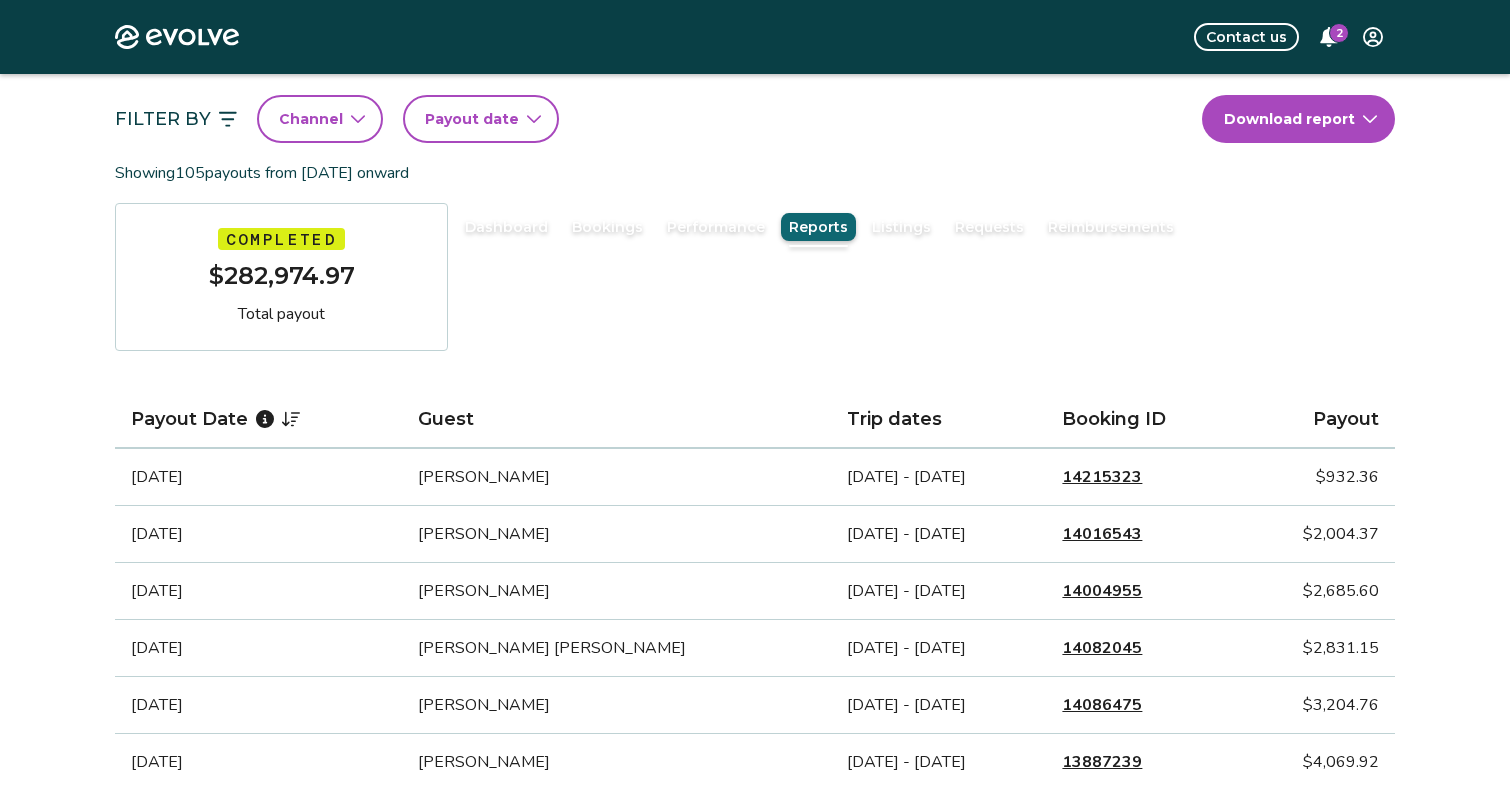 scroll, scrollTop: 0, scrollLeft: 0, axis: both 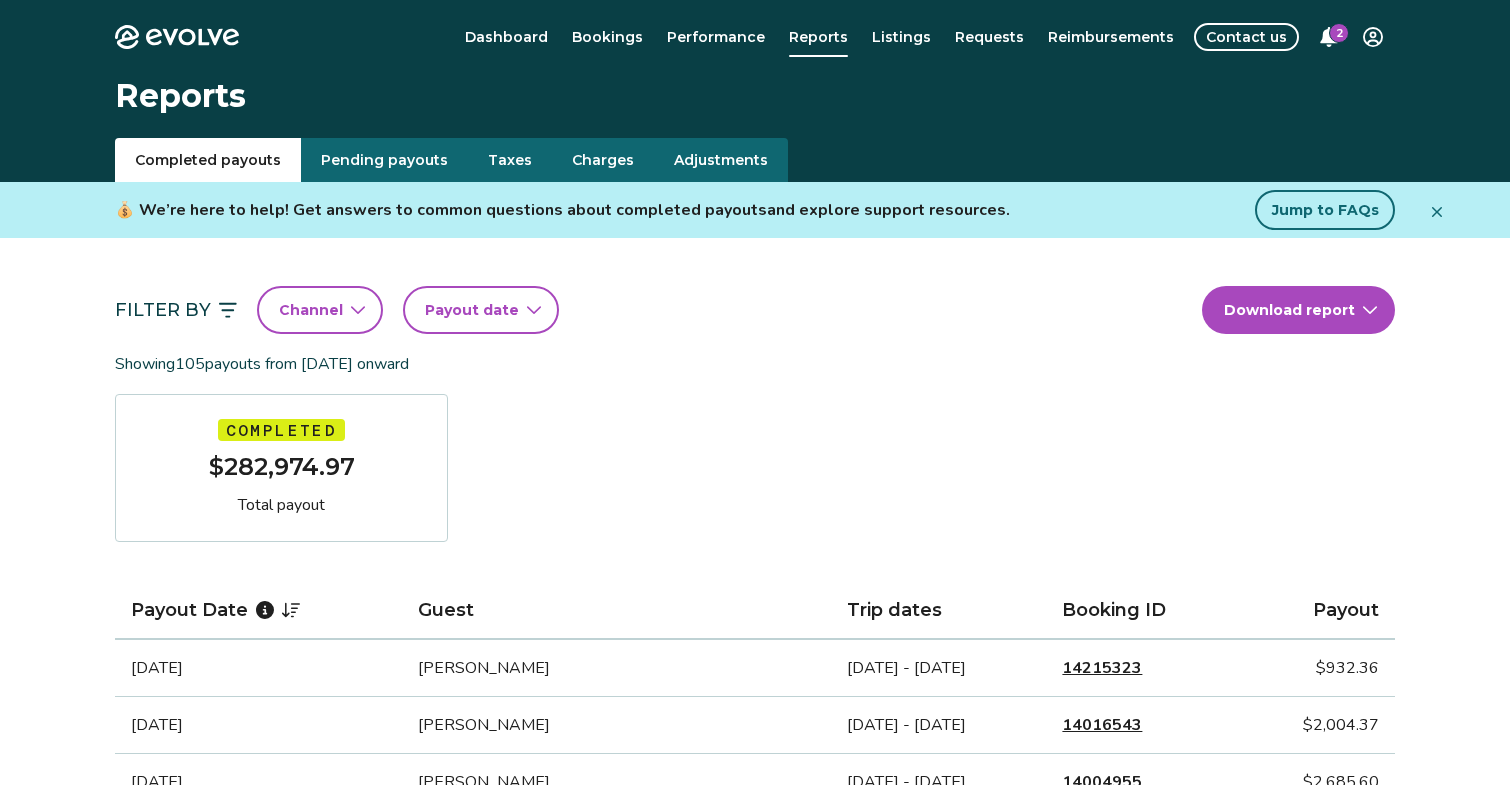 click on "Completed payouts" at bounding box center (208, 160) 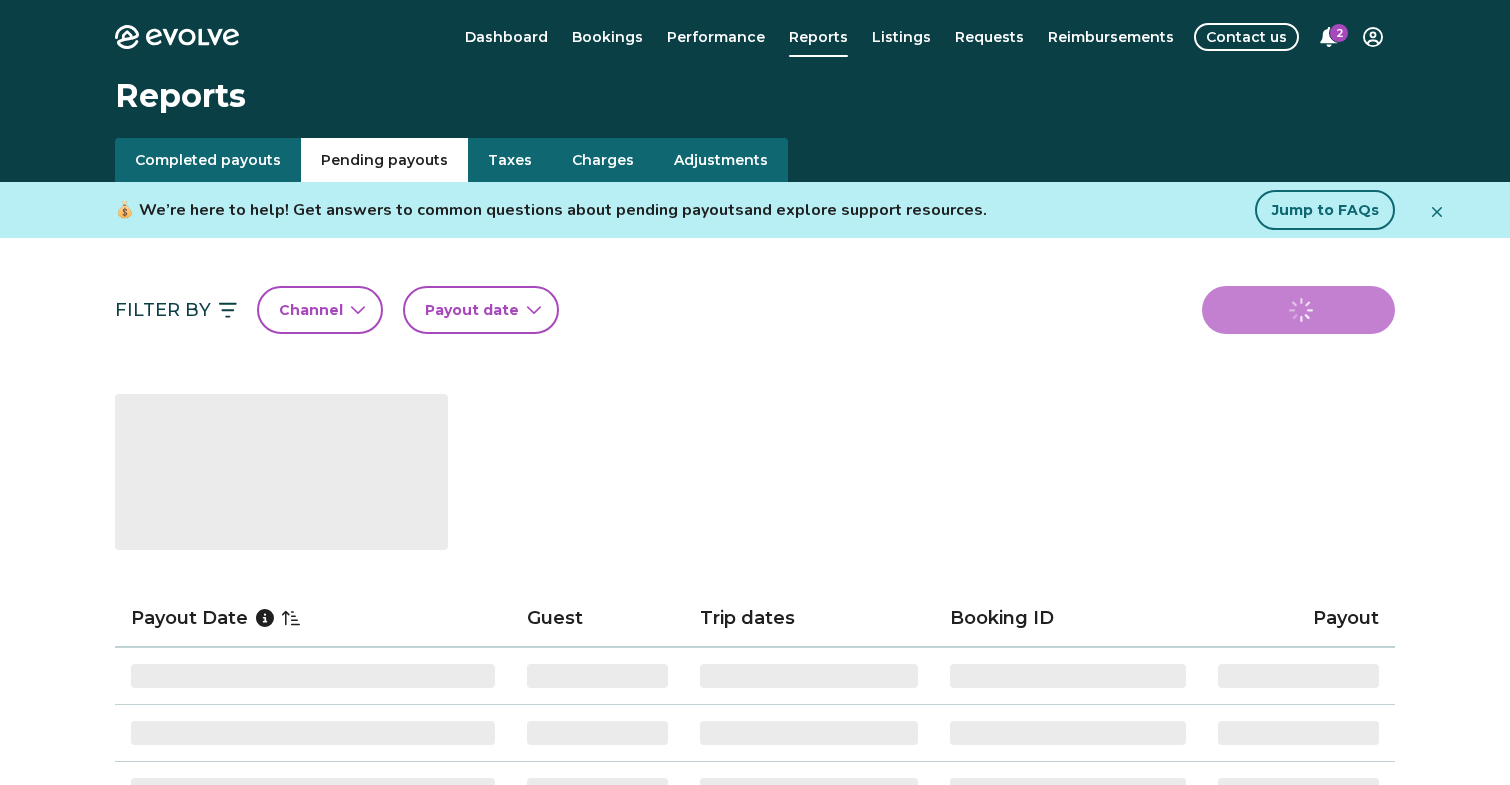 click on "Pending payouts" at bounding box center [384, 160] 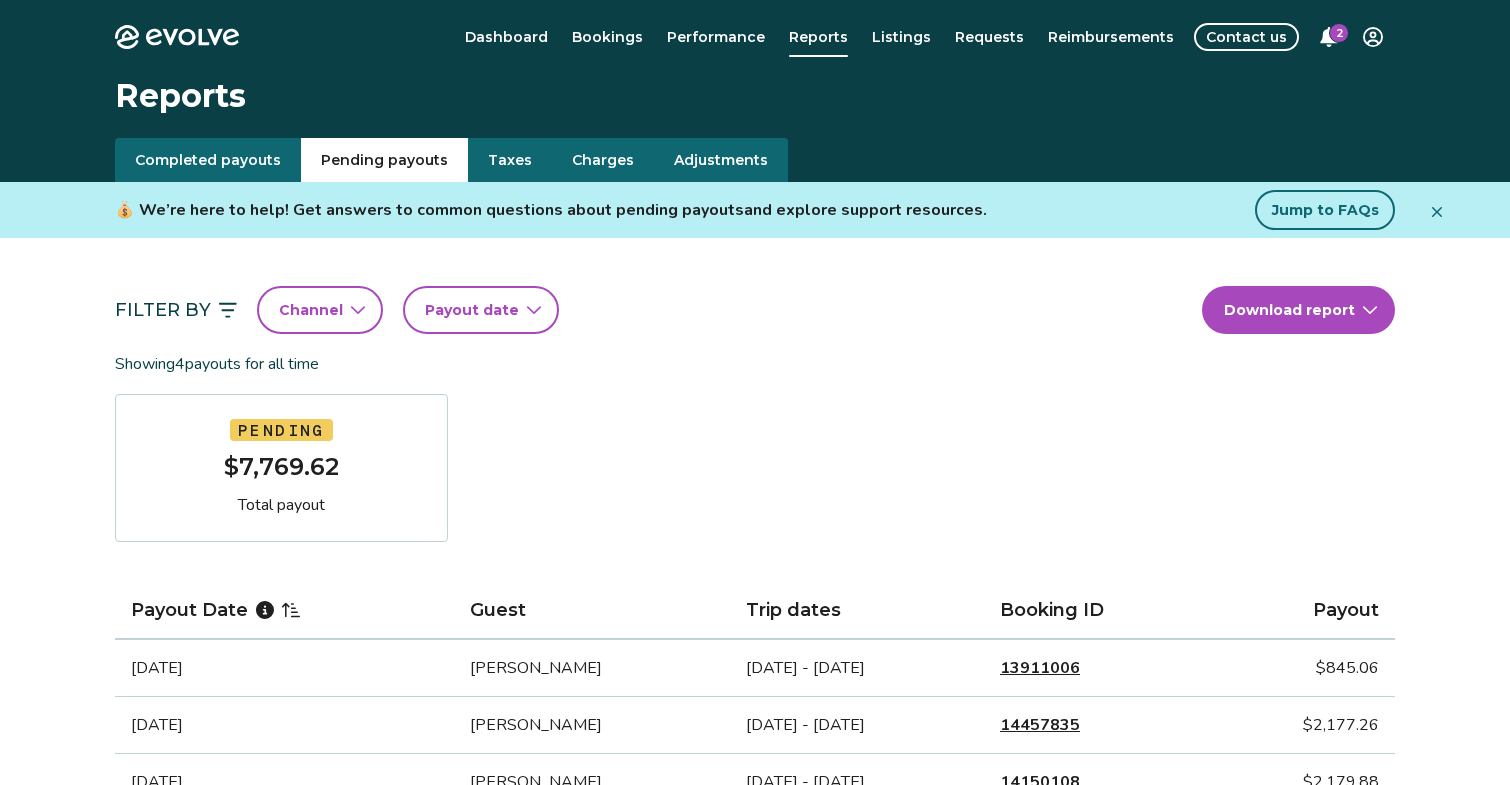 click on "Adjustments" at bounding box center (721, 160) 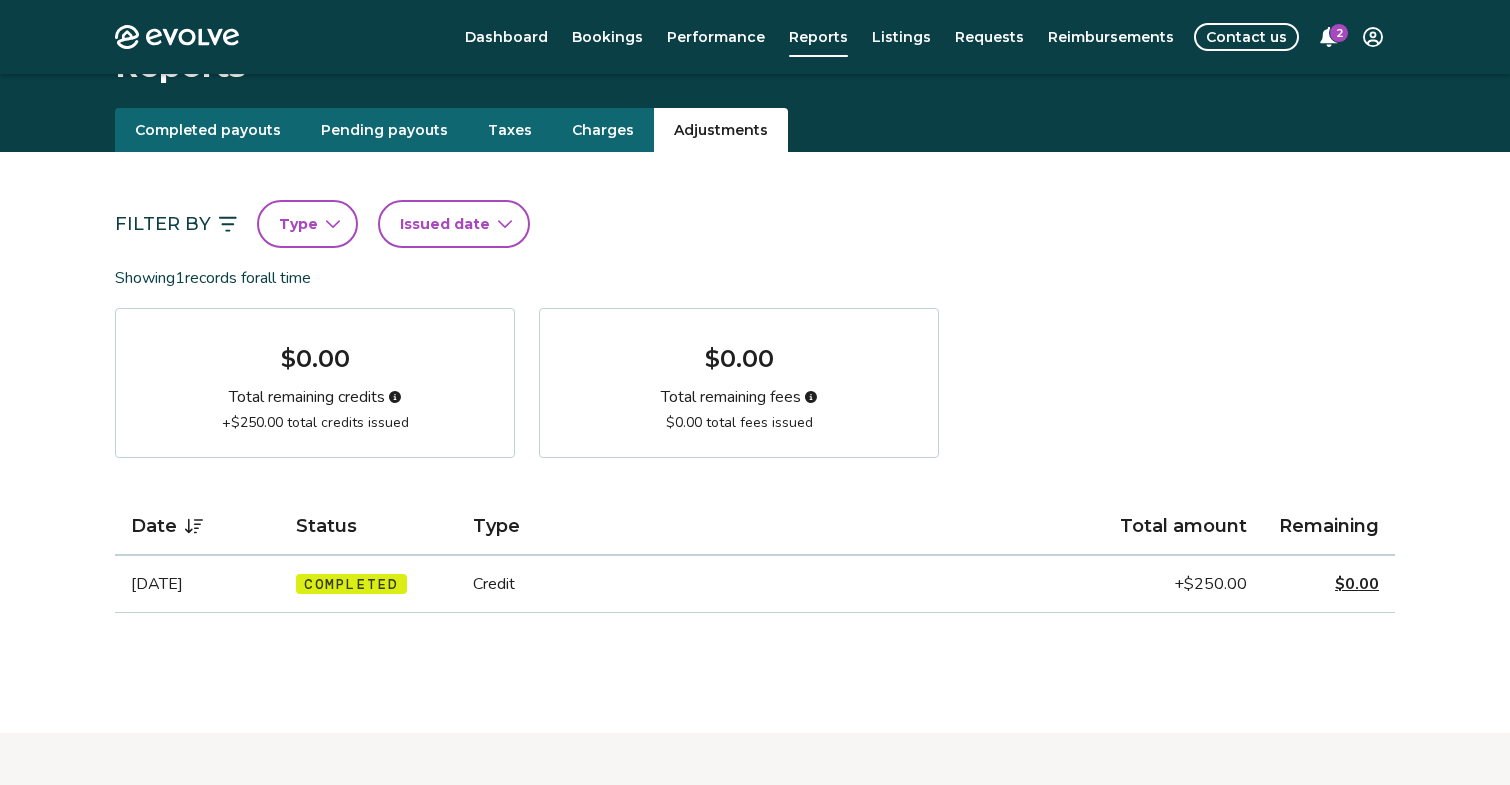 scroll, scrollTop: 12, scrollLeft: 0, axis: vertical 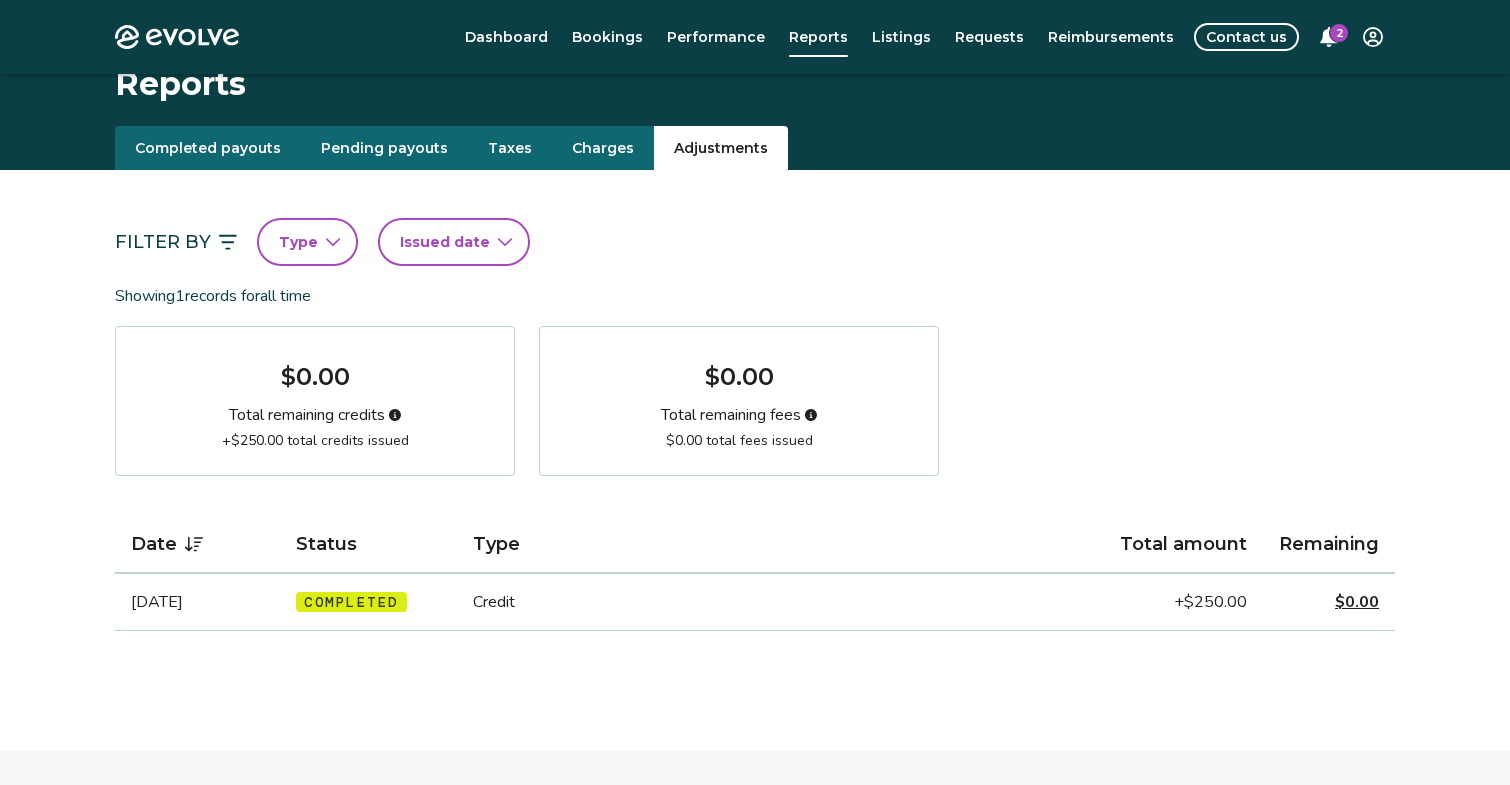 click on "Charges" at bounding box center (603, 148) 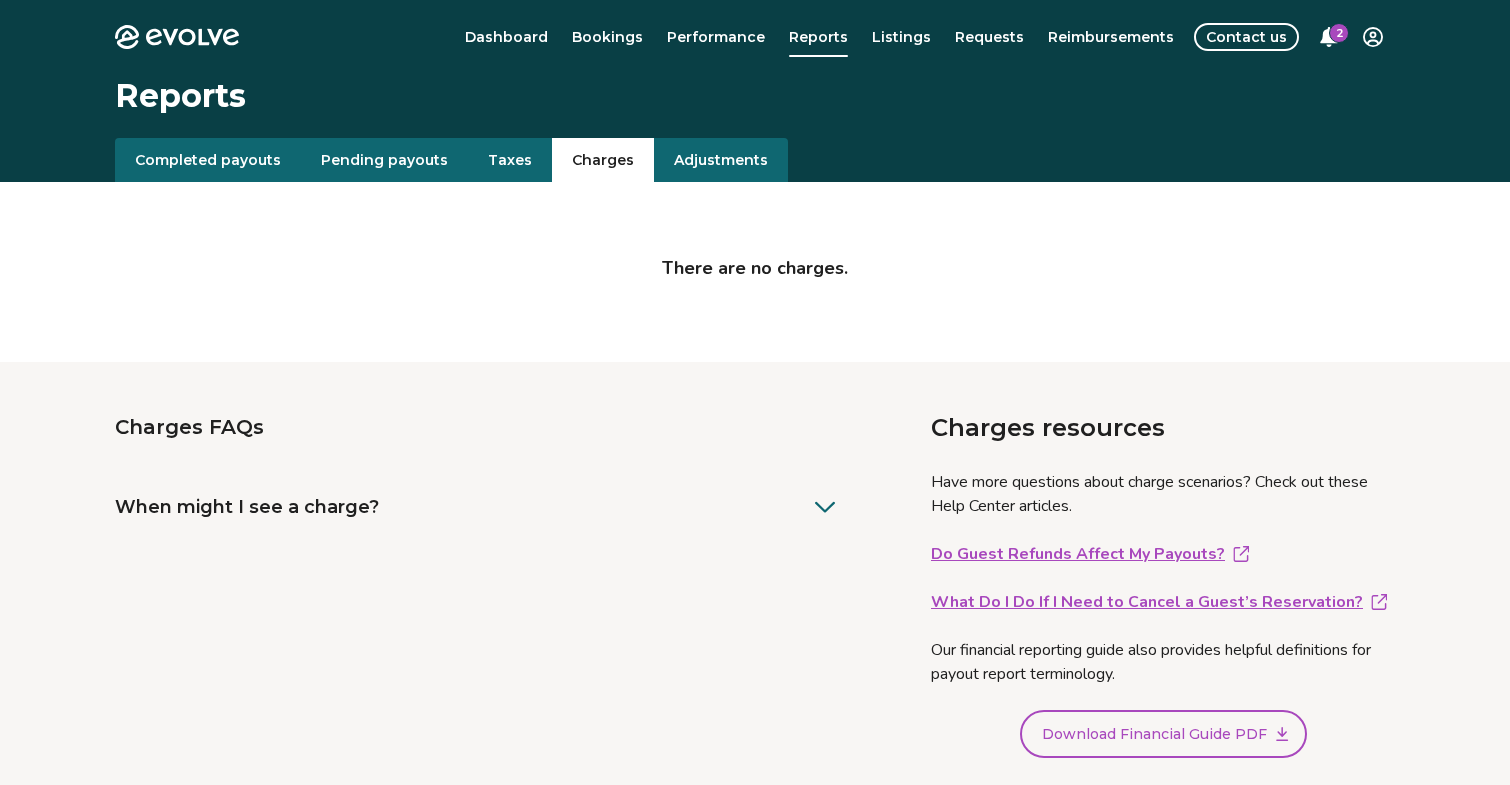 scroll, scrollTop: 0, scrollLeft: 0, axis: both 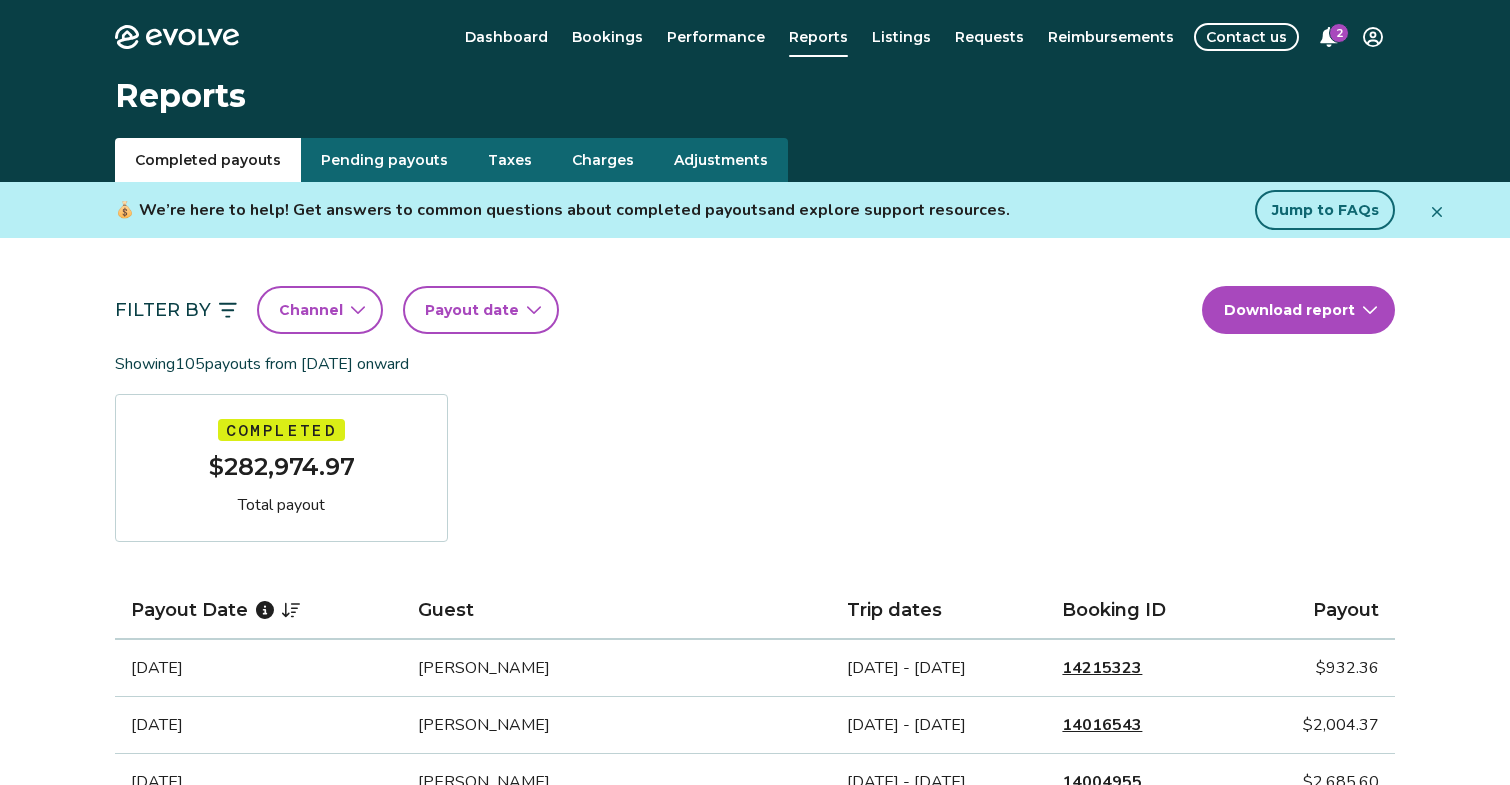 click on "Completed payouts" at bounding box center (208, 160) 